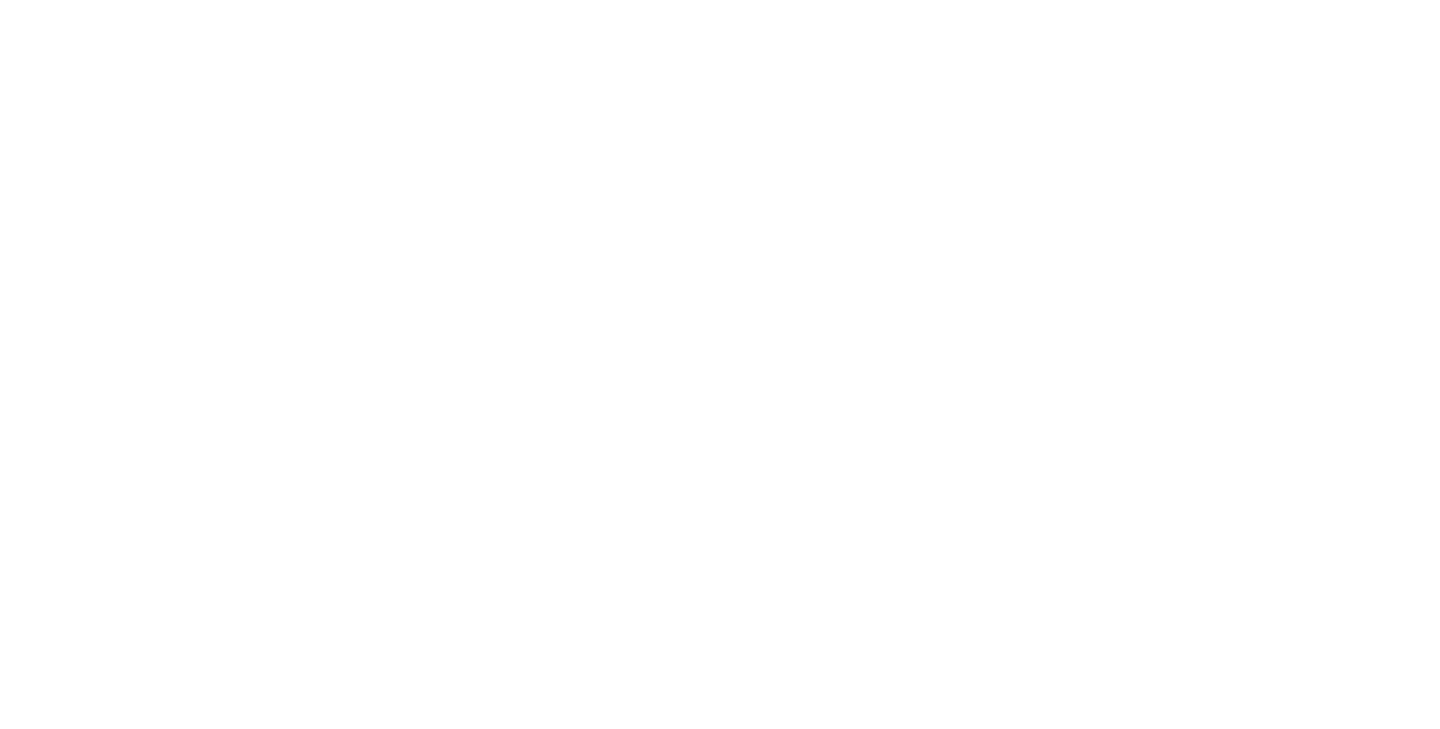 scroll, scrollTop: 0, scrollLeft: 0, axis: both 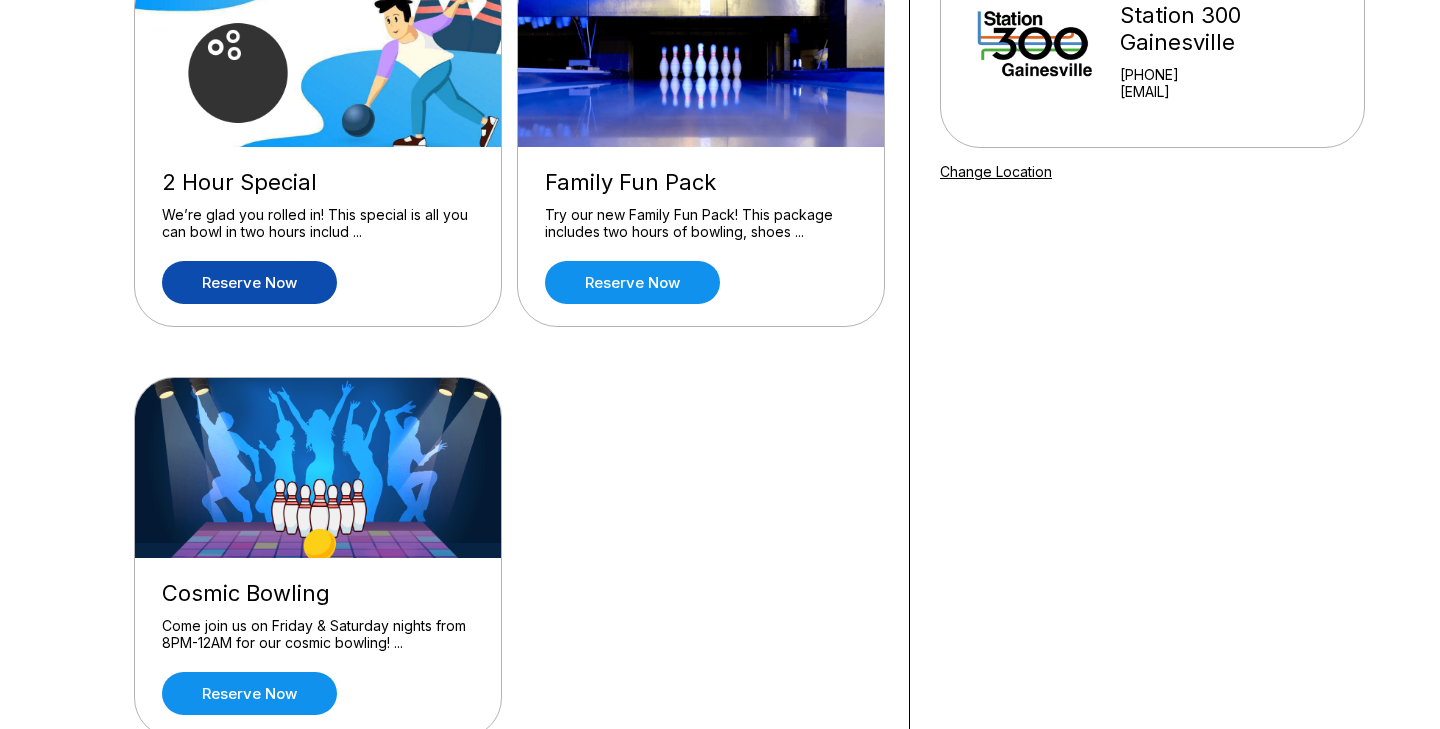 click on "Reserve now" at bounding box center (249, 282) 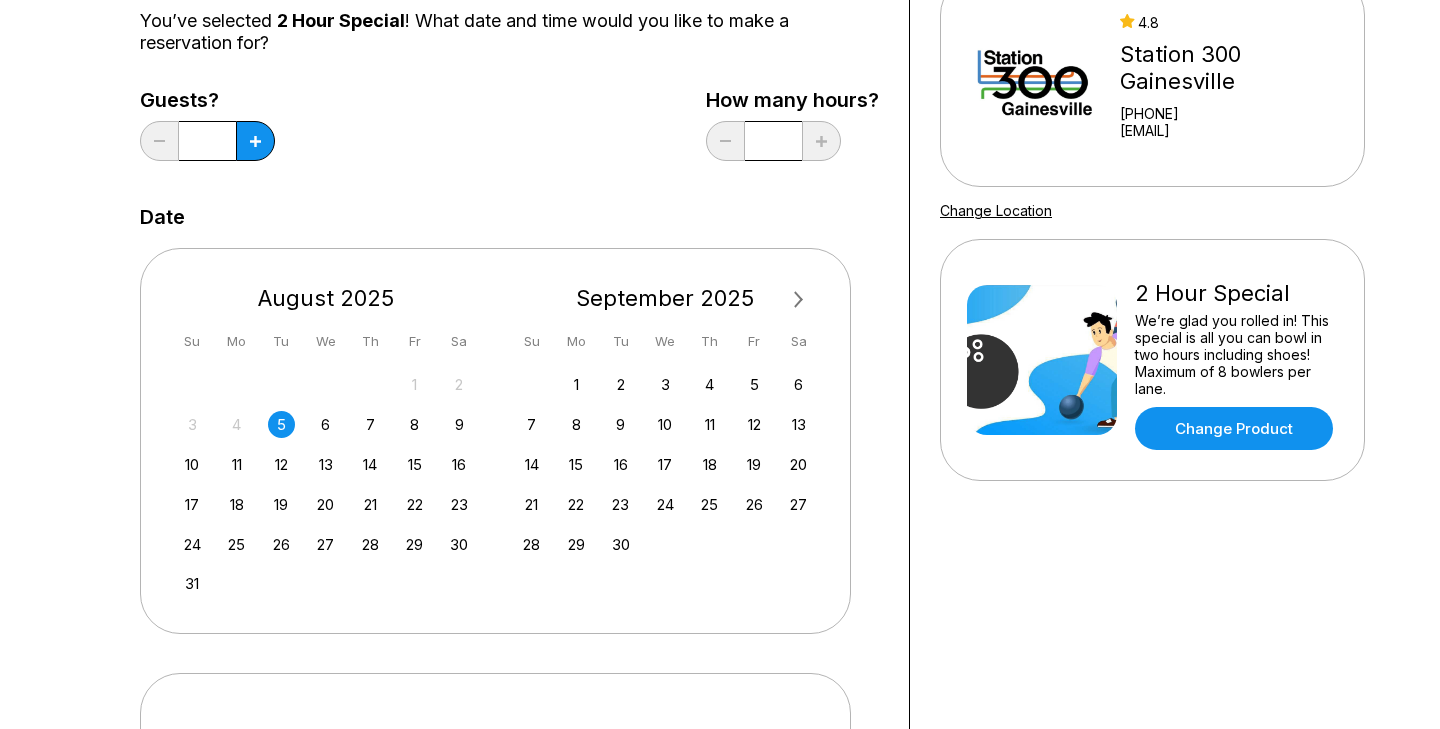 scroll, scrollTop: 224, scrollLeft: 0, axis: vertical 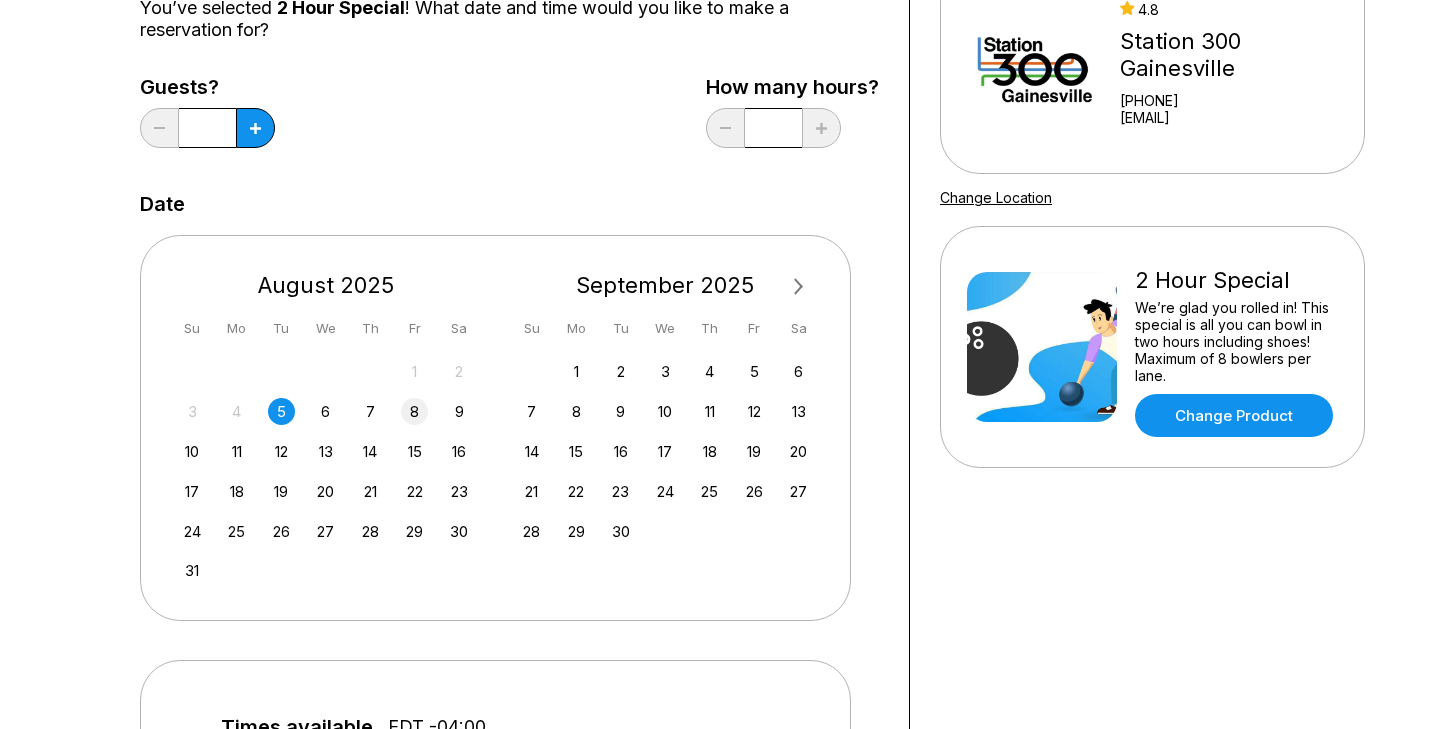 click on "8" at bounding box center (414, 411) 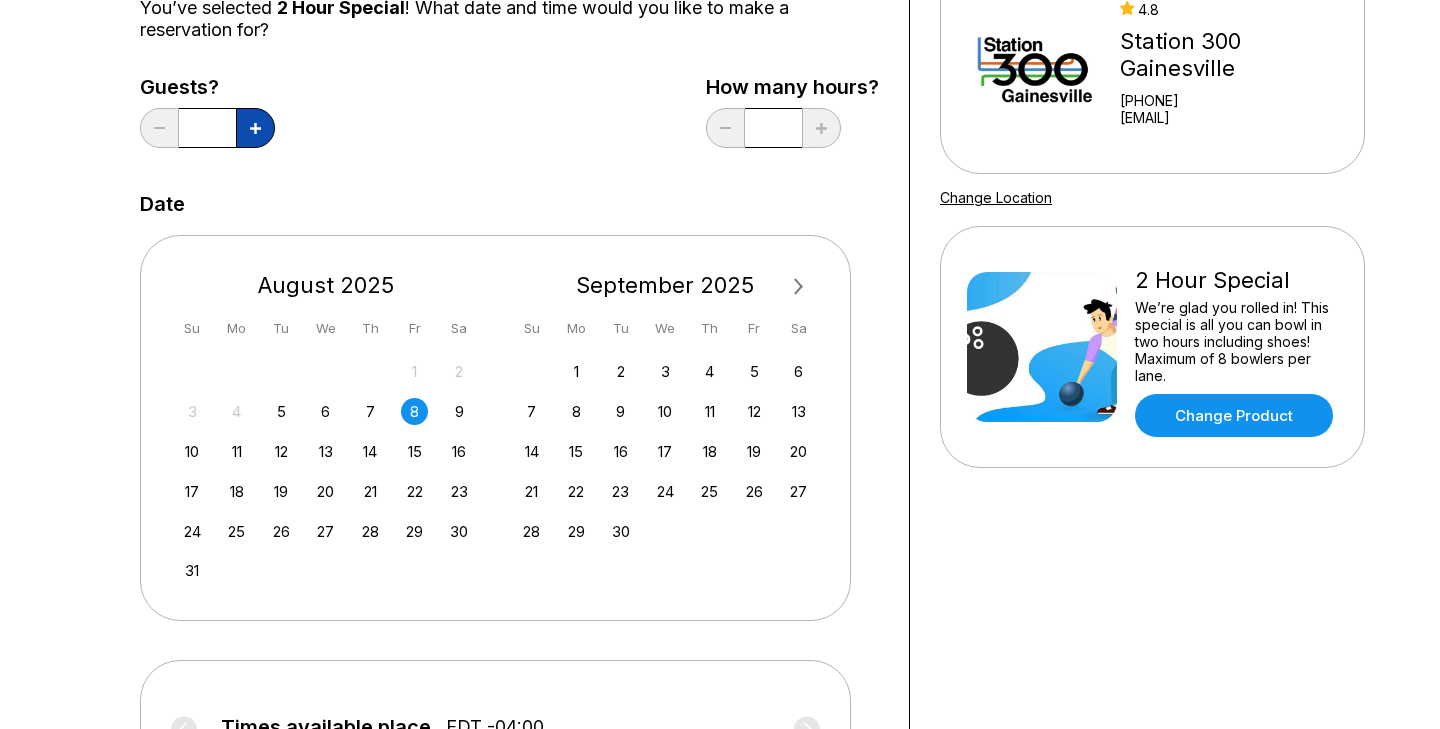 click at bounding box center (255, 128) 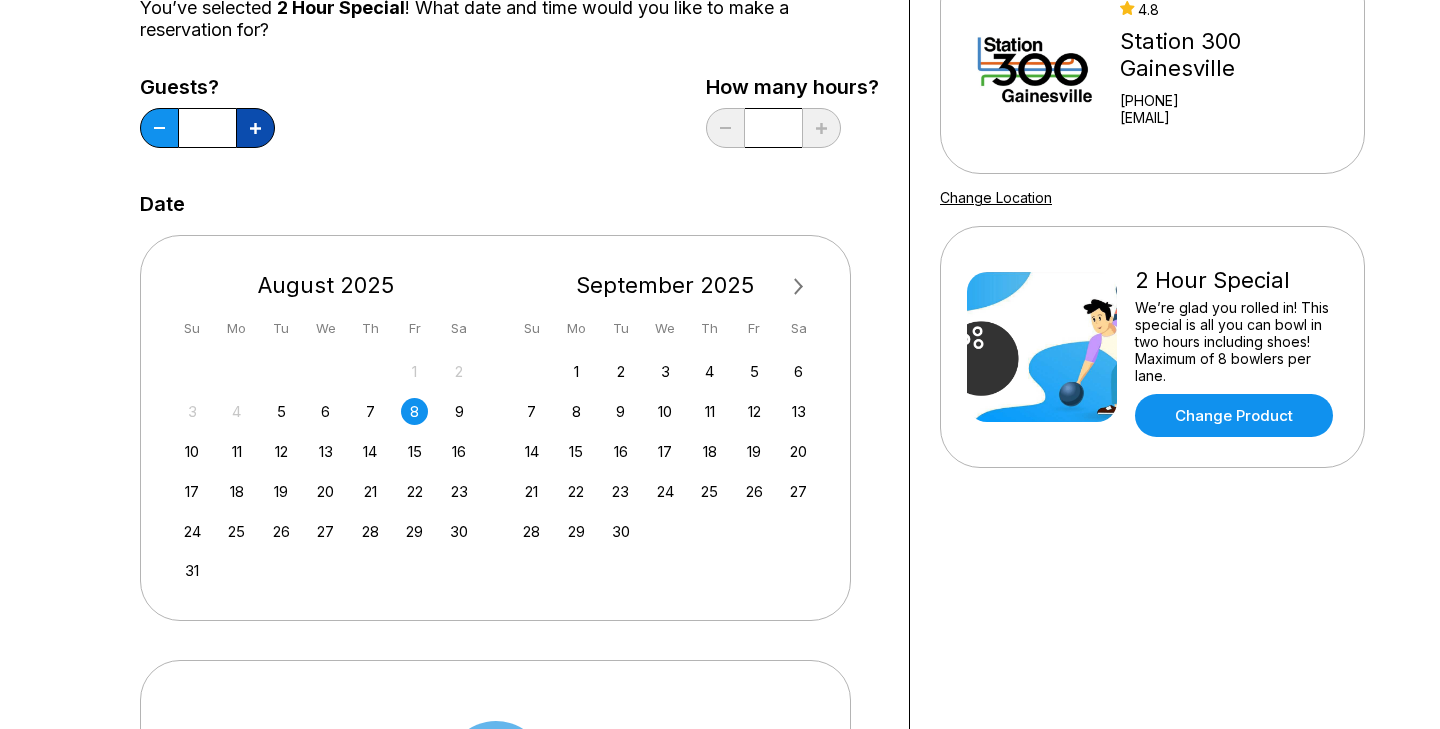 click at bounding box center [255, 128] 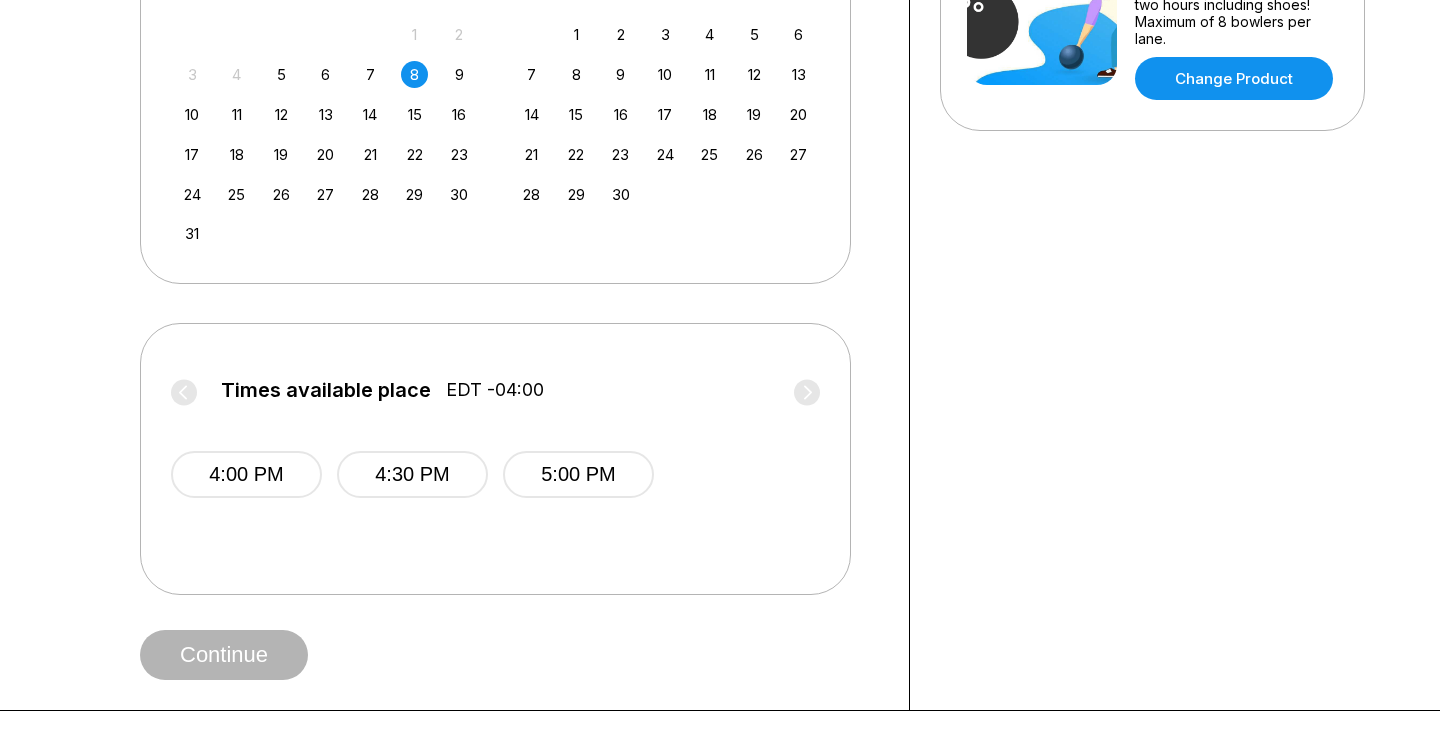 scroll, scrollTop: 565, scrollLeft: 0, axis: vertical 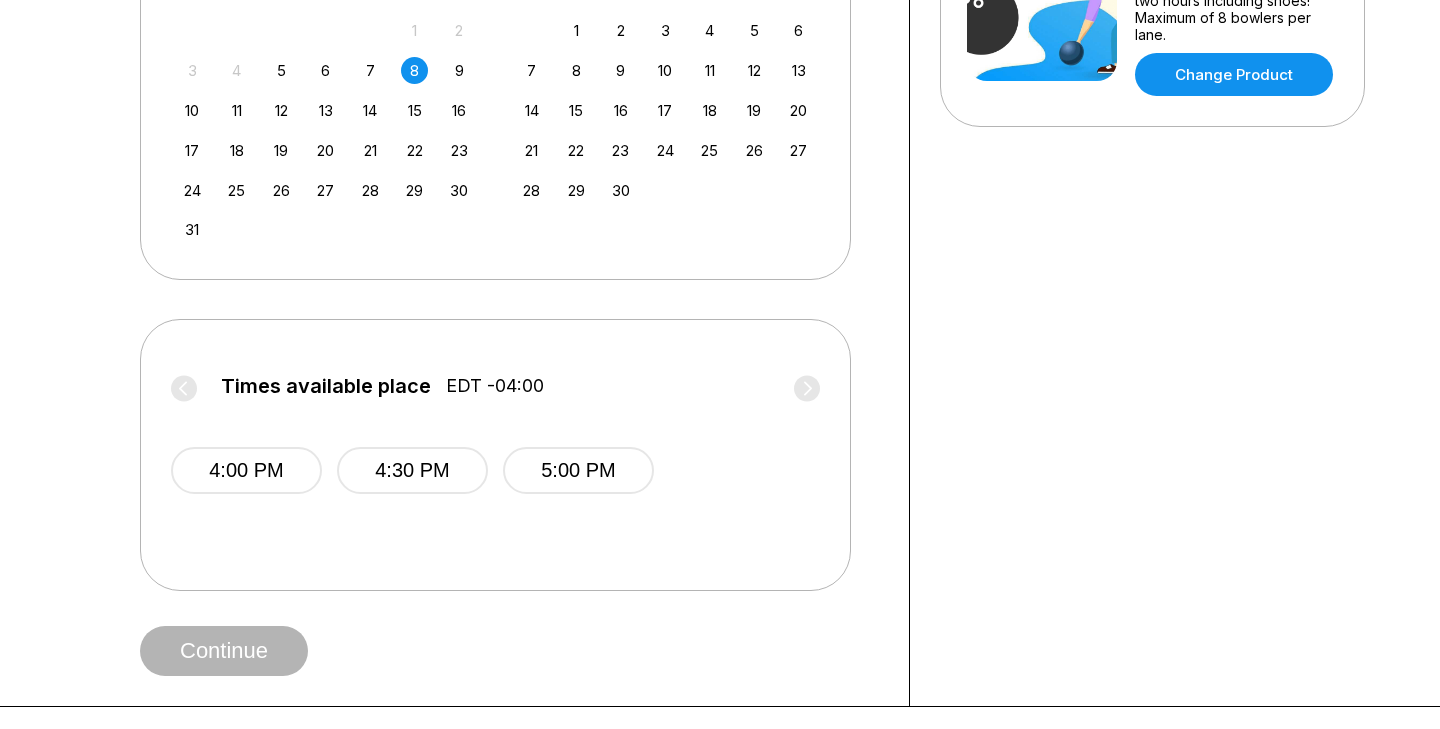 click on "Times available place EDT -04:00" at bounding box center (495, 391) 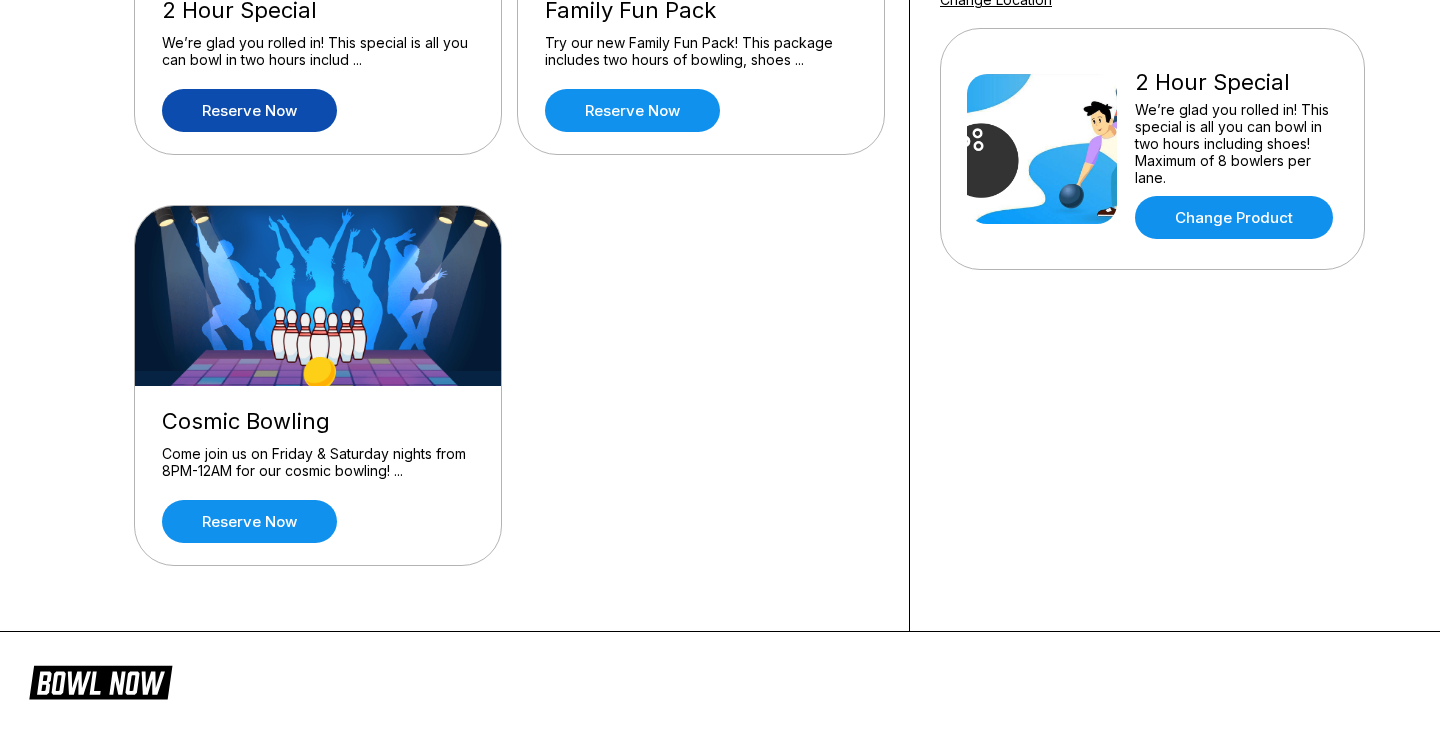 scroll, scrollTop: 426, scrollLeft: 0, axis: vertical 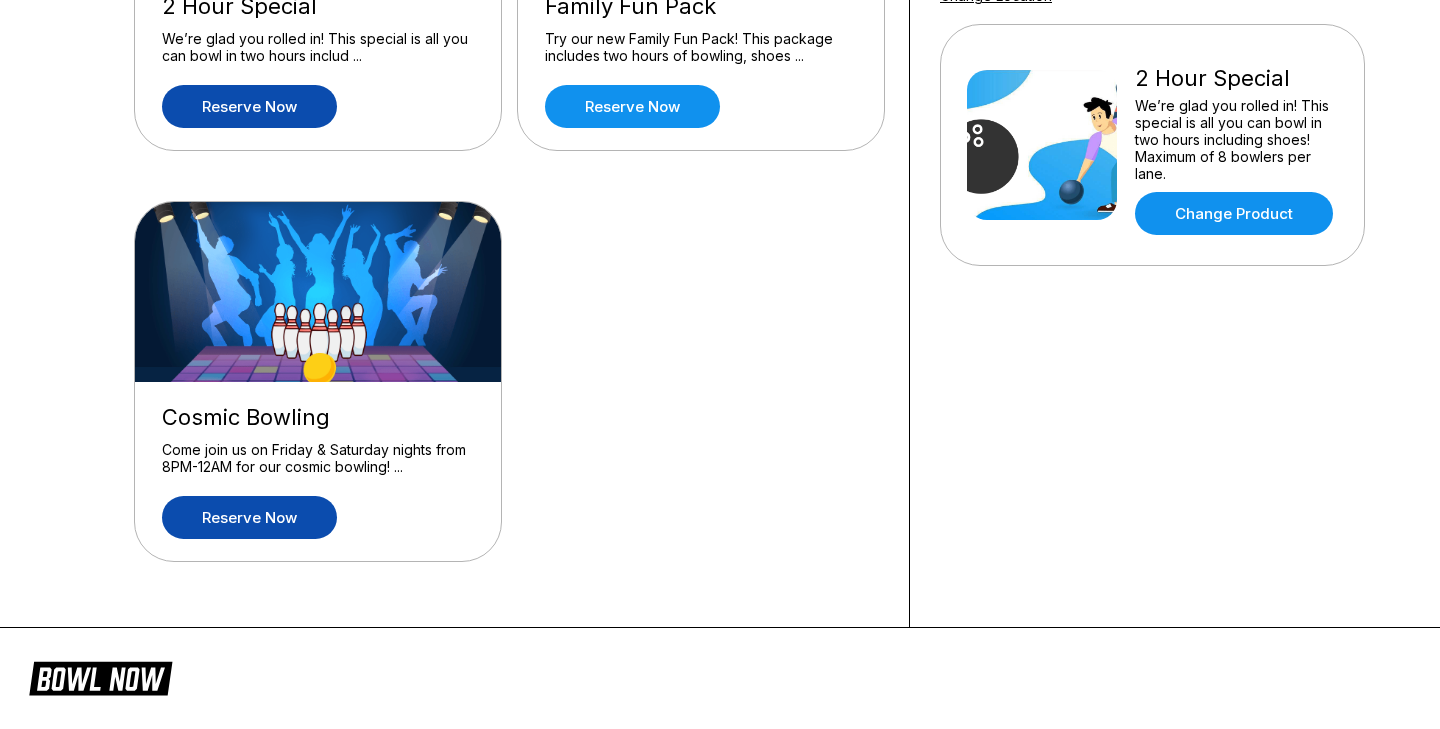 click on "Reserve now" at bounding box center (249, 517) 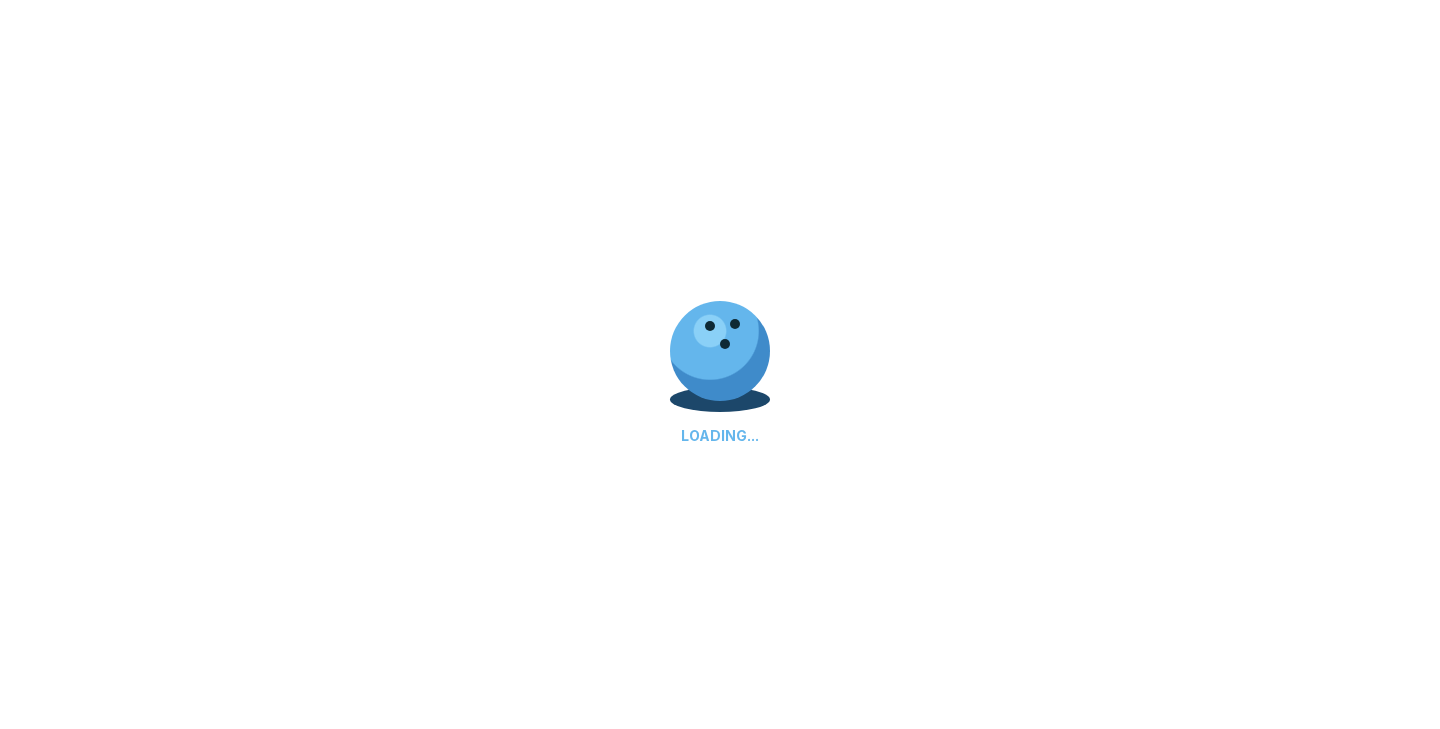 scroll, scrollTop: 0, scrollLeft: 0, axis: both 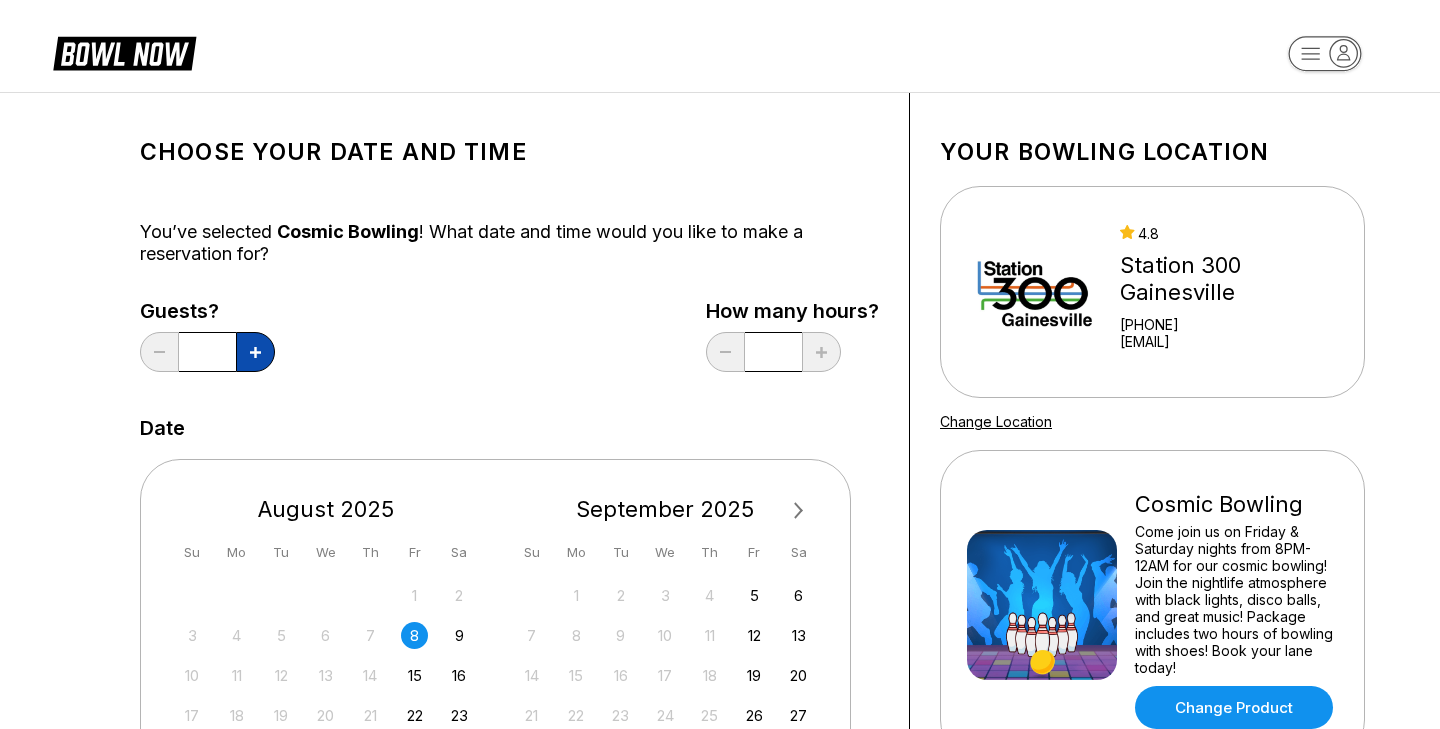 click at bounding box center (255, 352) 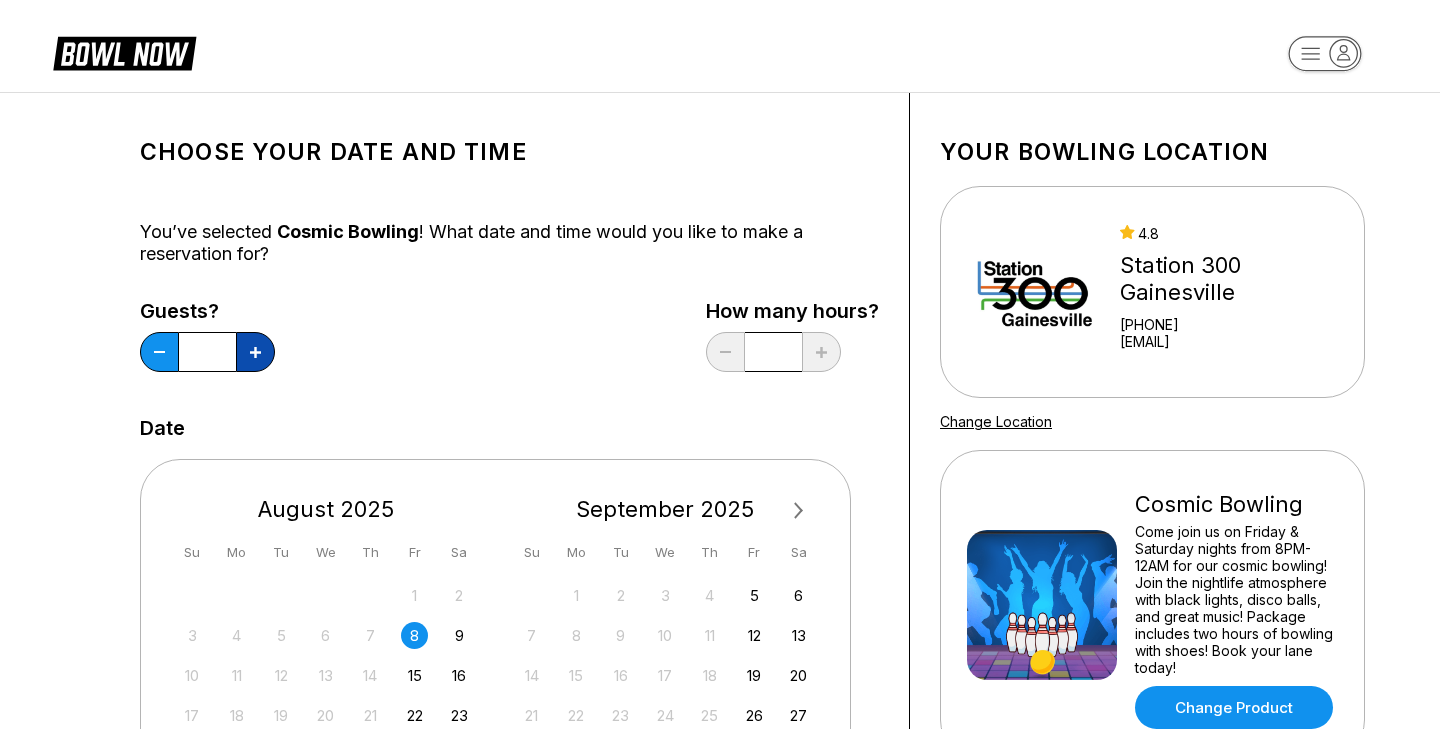 click at bounding box center [255, 352] 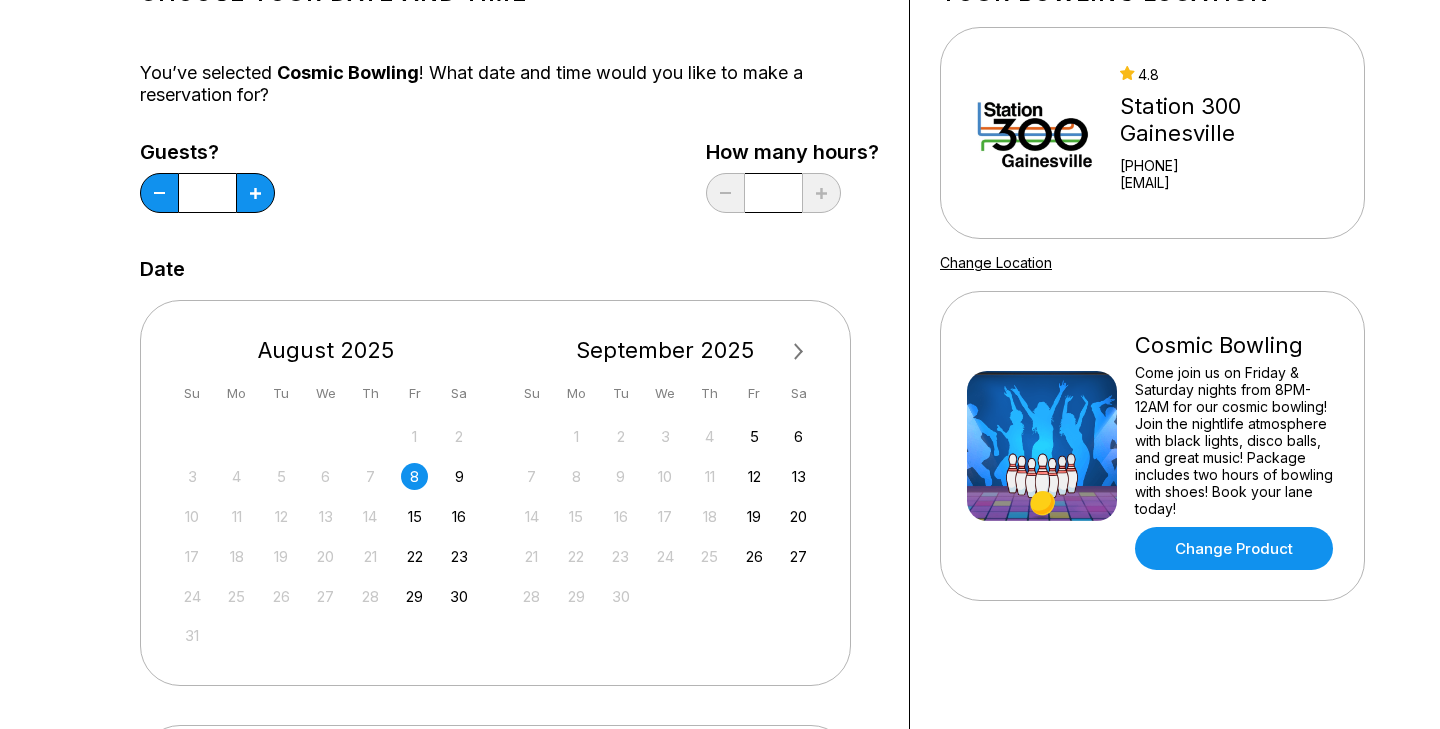 scroll, scrollTop: 160, scrollLeft: 0, axis: vertical 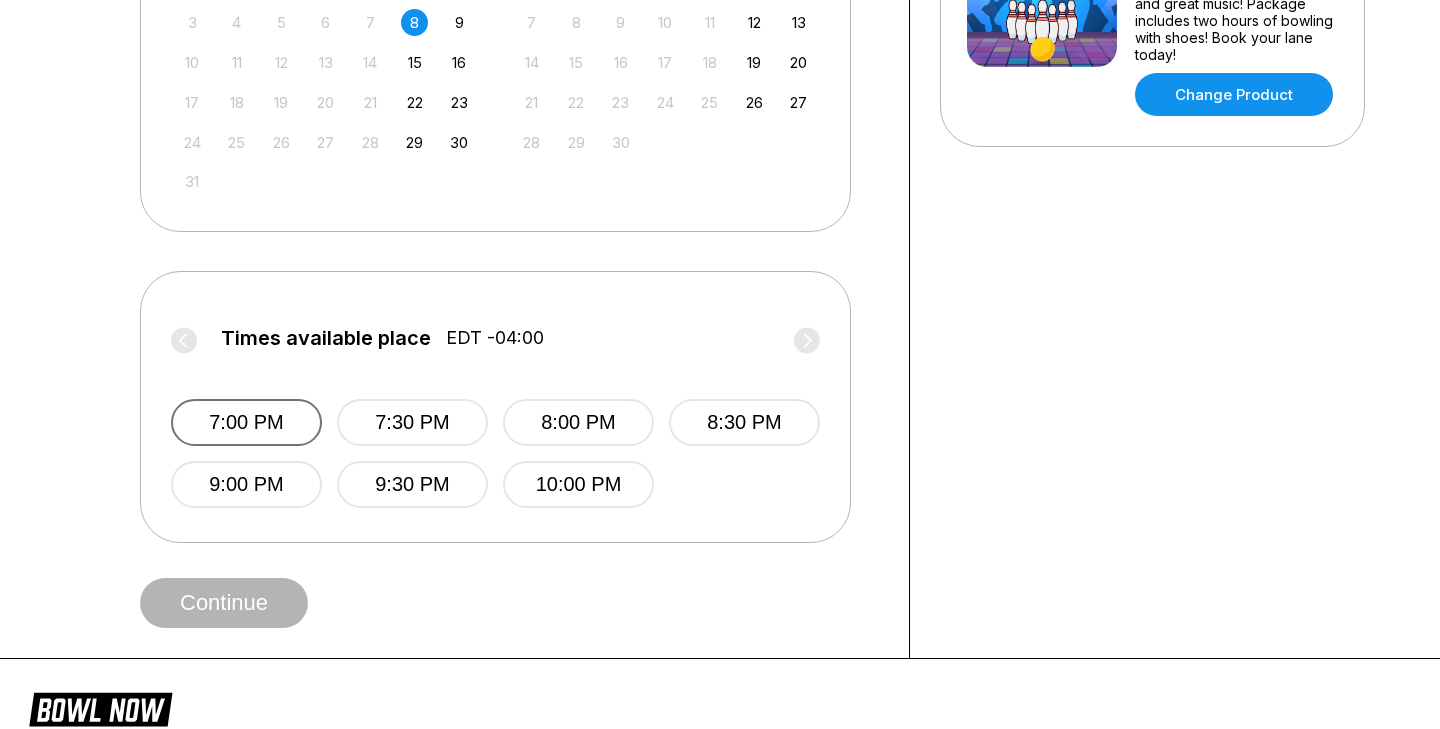 click on "7:00 PM" at bounding box center (246, 422) 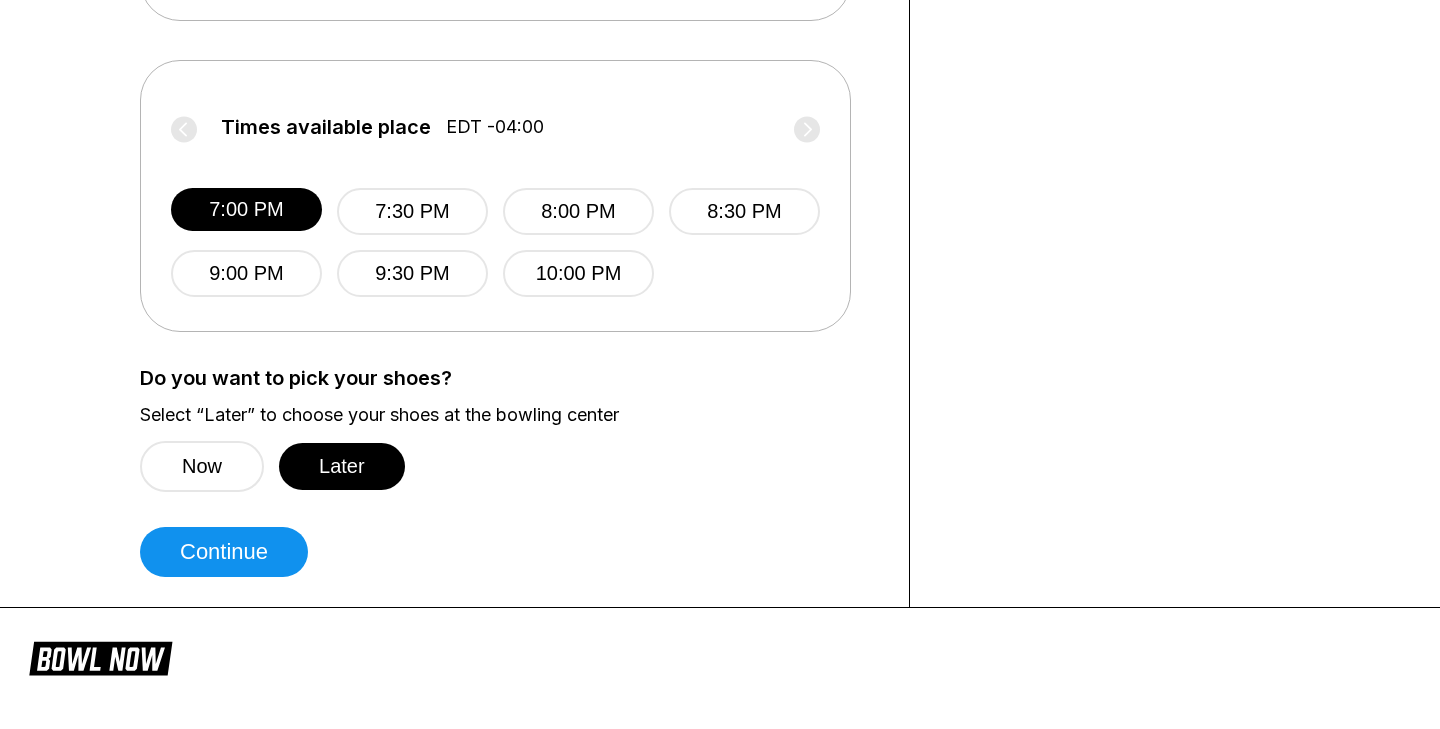 scroll, scrollTop: 844, scrollLeft: 0, axis: vertical 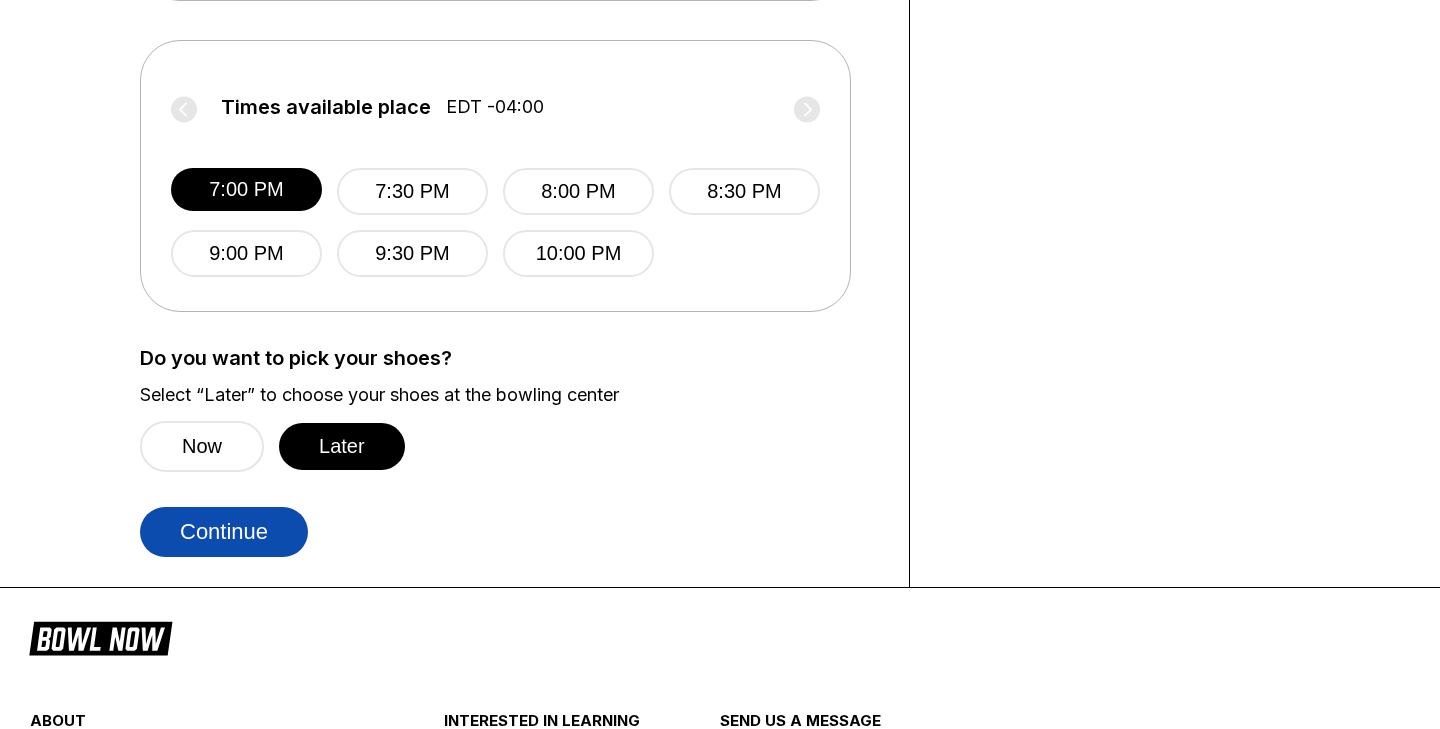 click on "Continue" at bounding box center (224, 532) 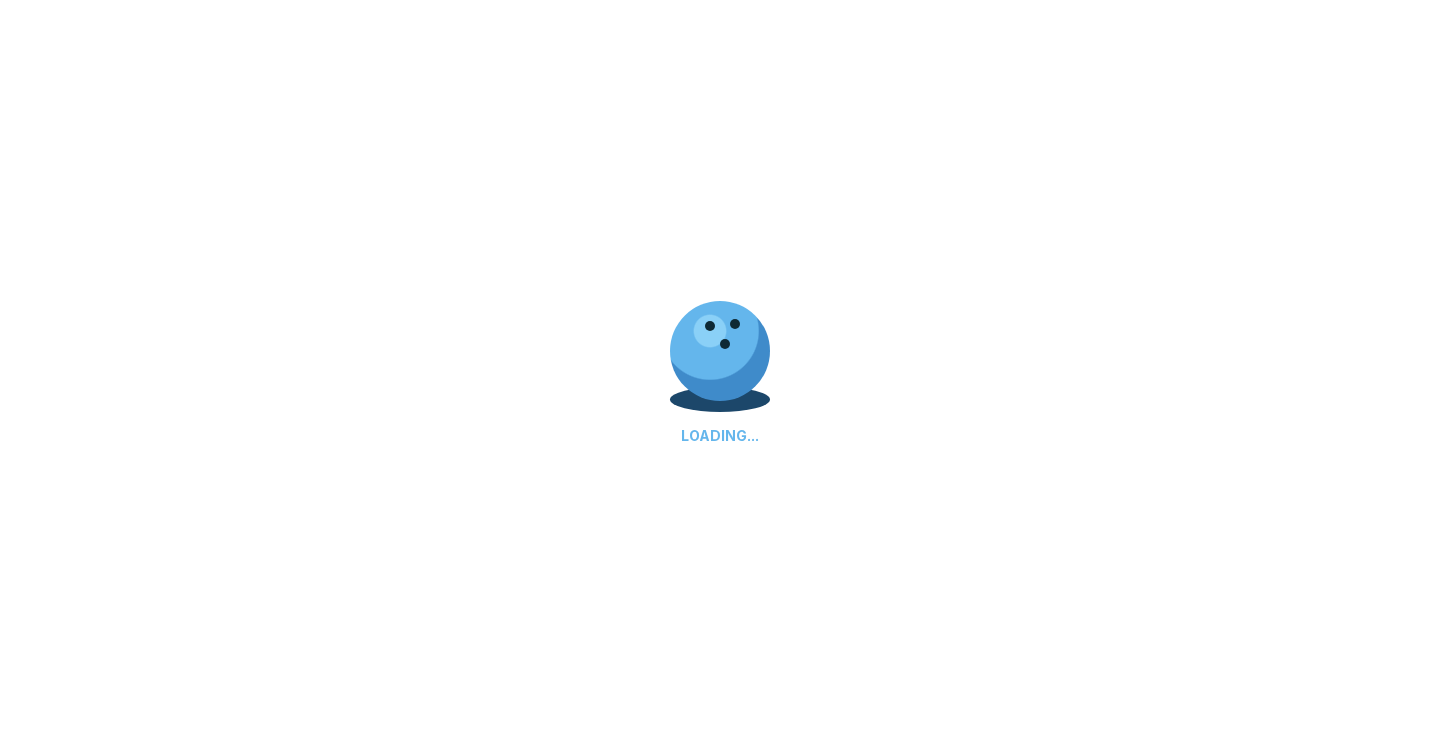 scroll, scrollTop: 0, scrollLeft: 0, axis: both 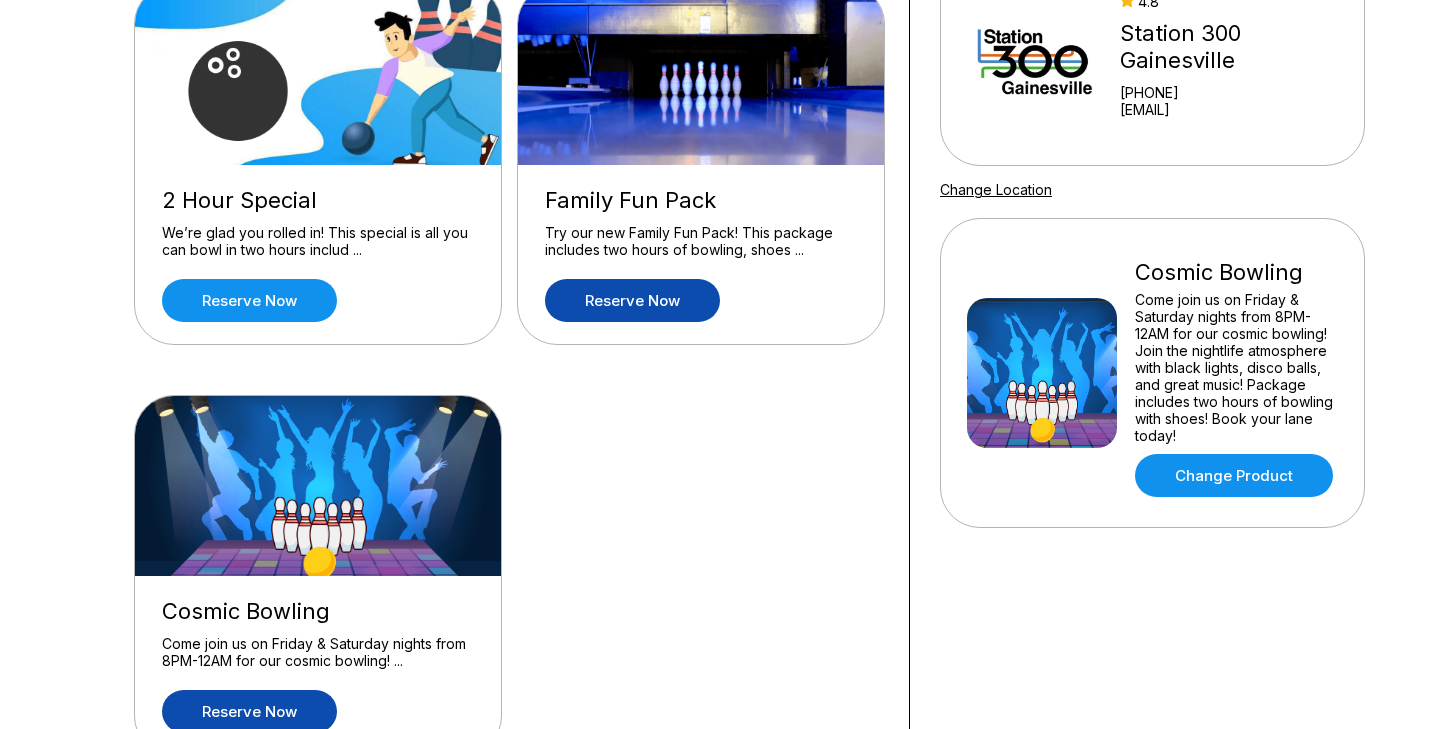 click on "Reserve now" at bounding box center (632, 300) 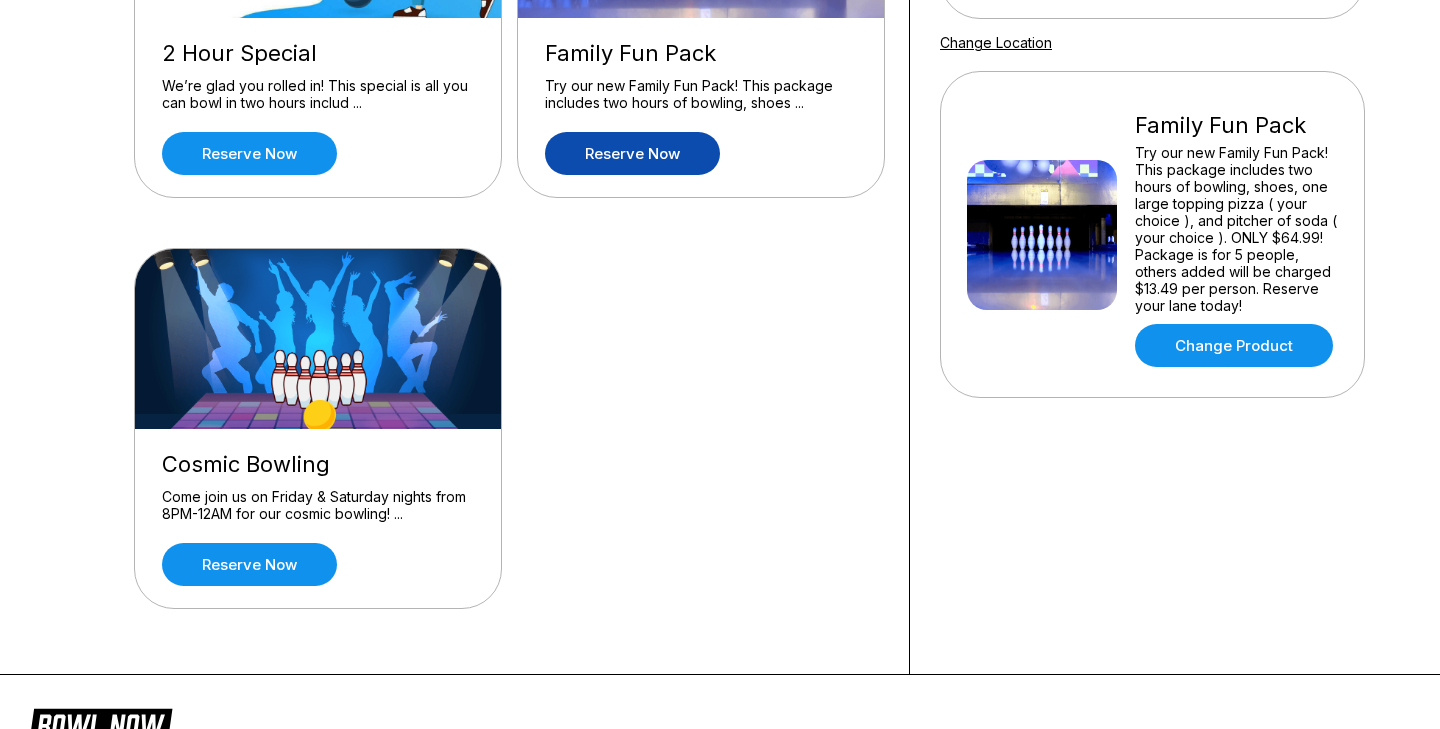 scroll, scrollTop: 380, scrollLeft: 0, axis: vertical 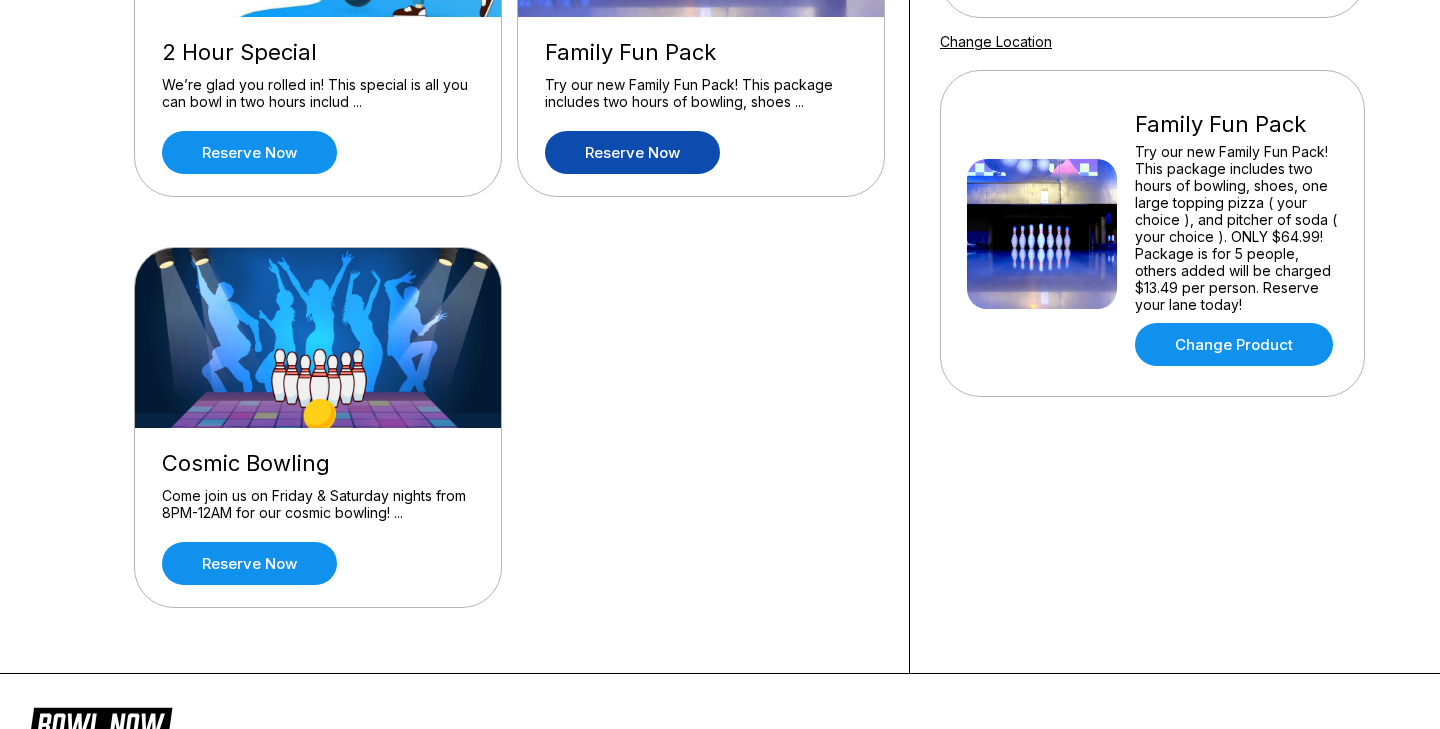 click on "Reserve now" at bounding box center [632, 152] 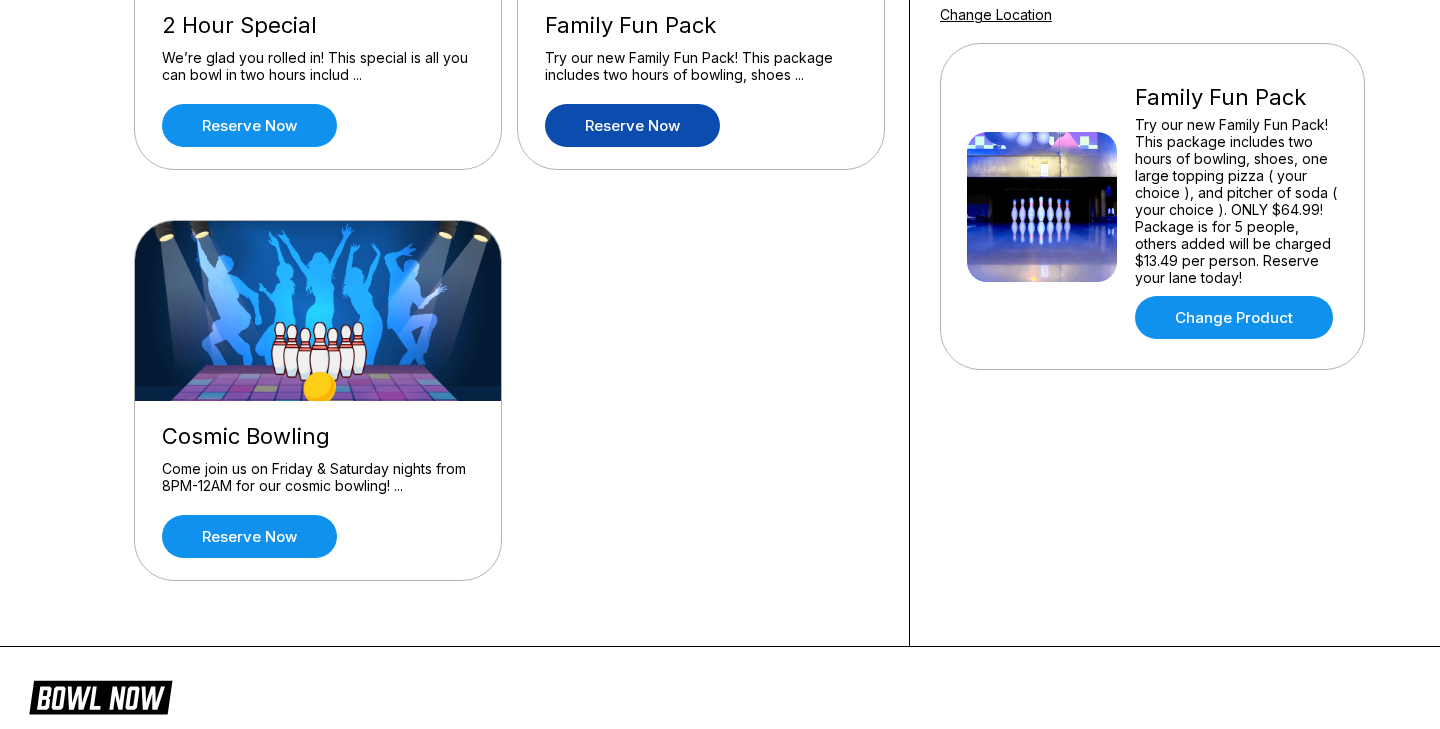 scroll, scrollTop: 409, scrollLeft: 0, axis: vertical 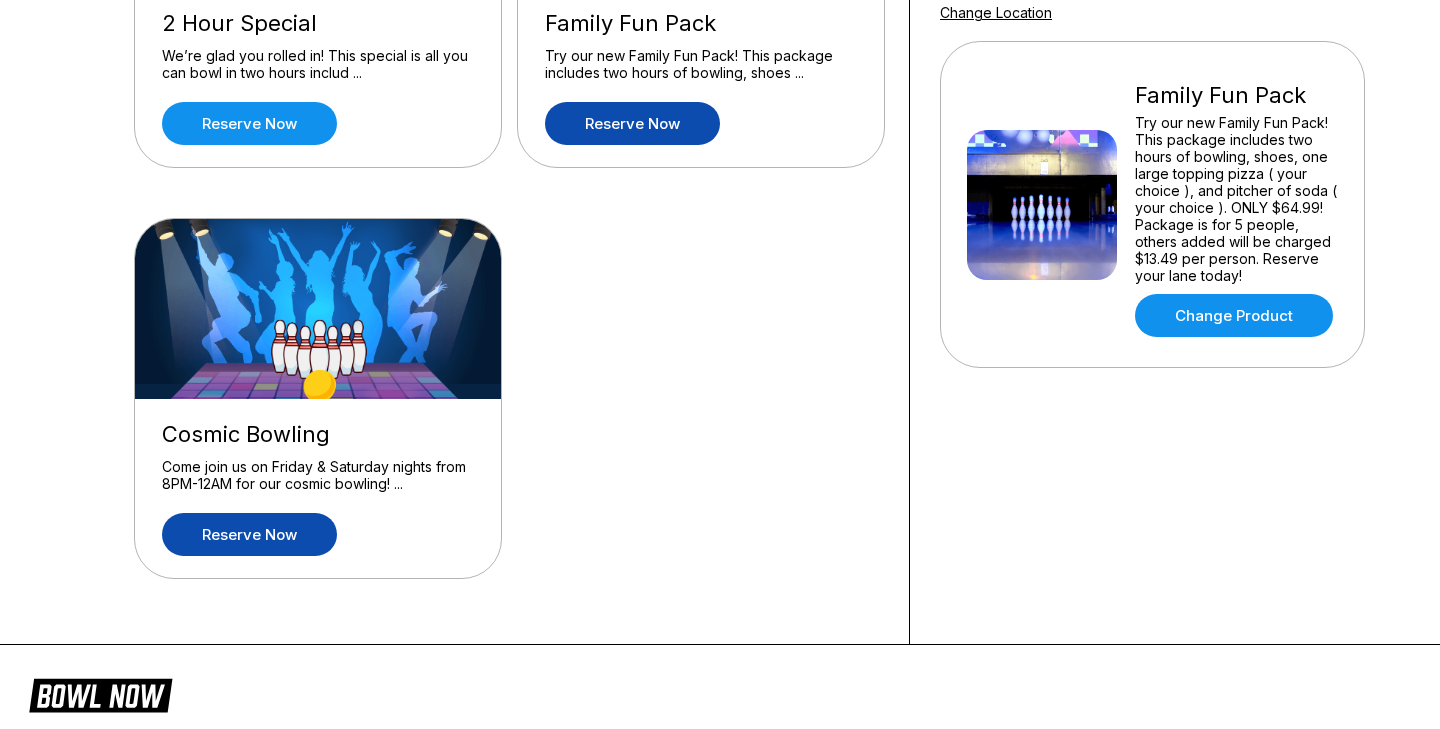 click on "Reserve now" at bounding box center [249, 534] 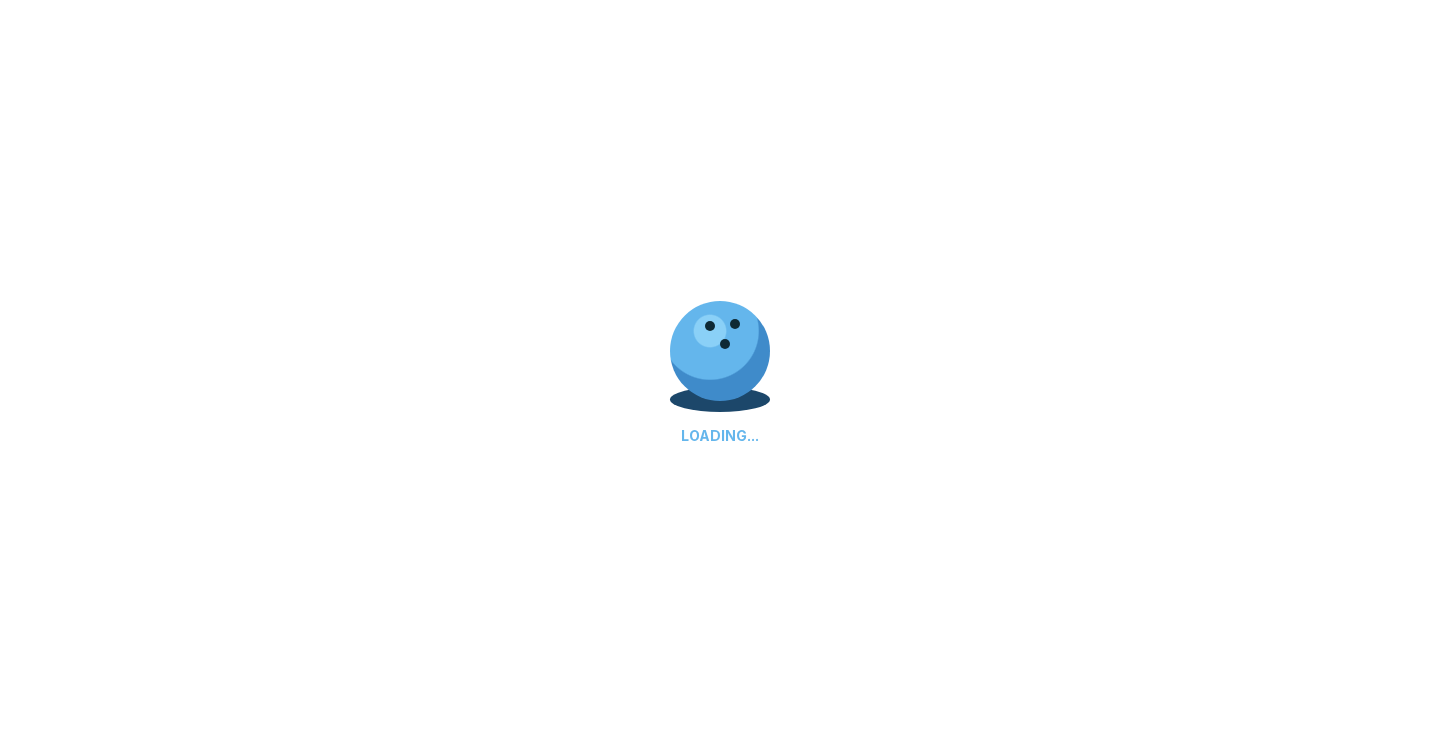 scroll, scrollTop: 0, scrollLeft: 0, axis: both 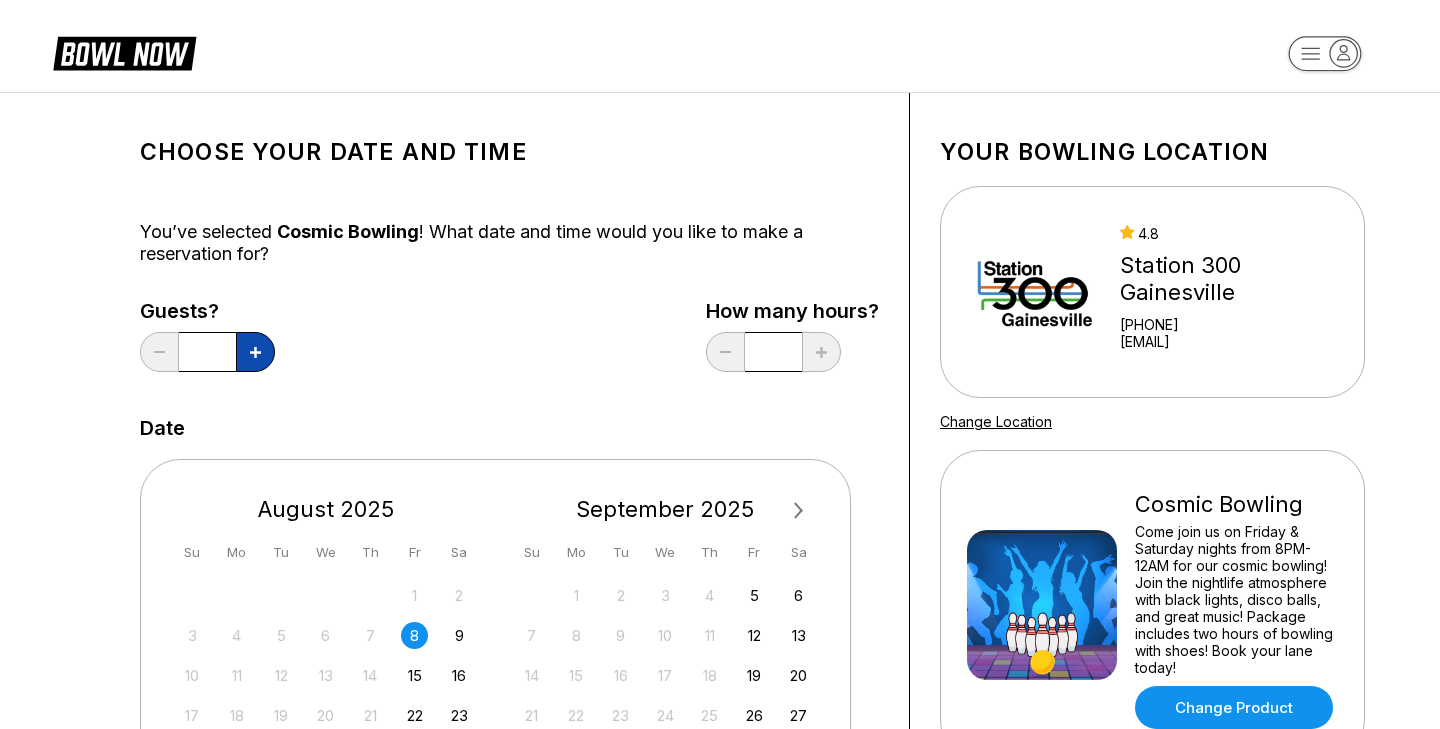 click at bounding box center (255, 352) 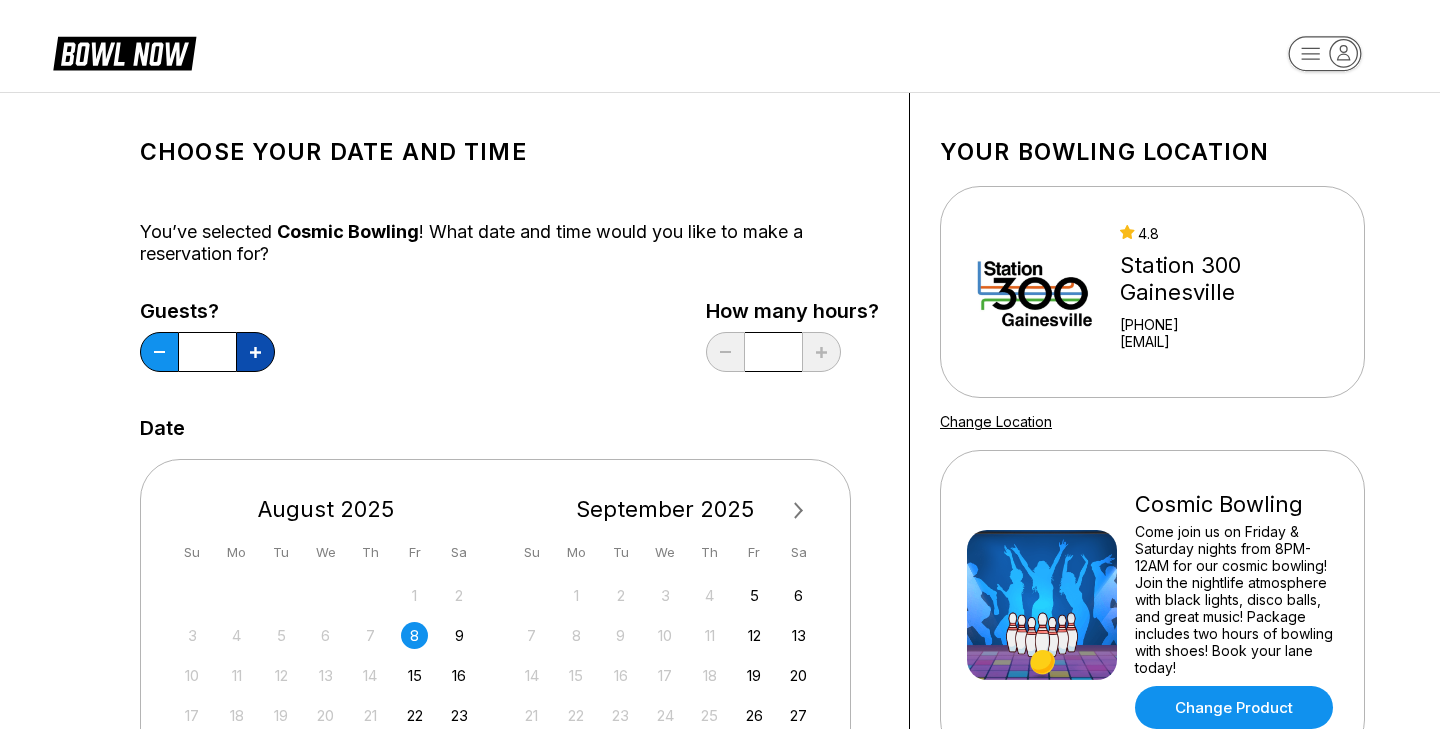 click at bounding box center [255, 352] 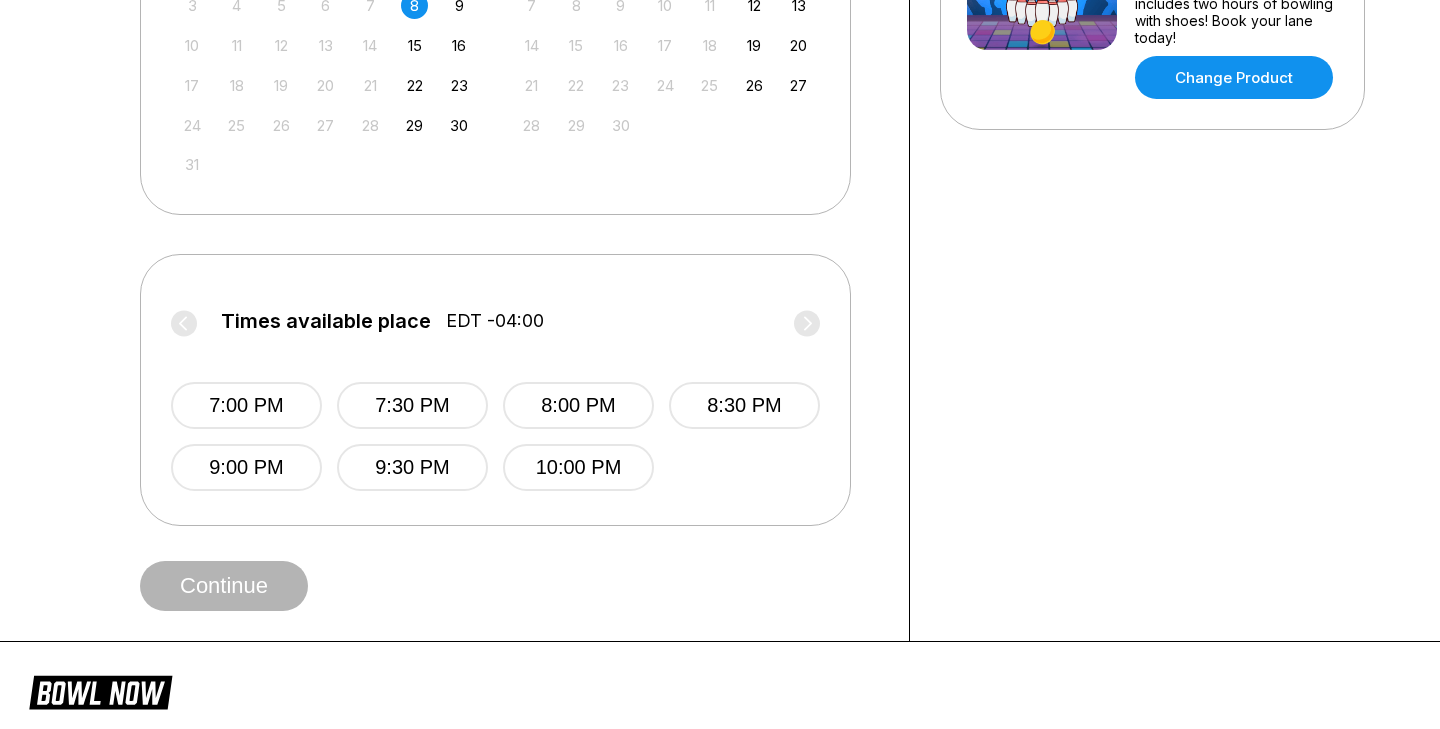 scroll, scrollTop: 631, scrollLeft: 0, axis: vertical 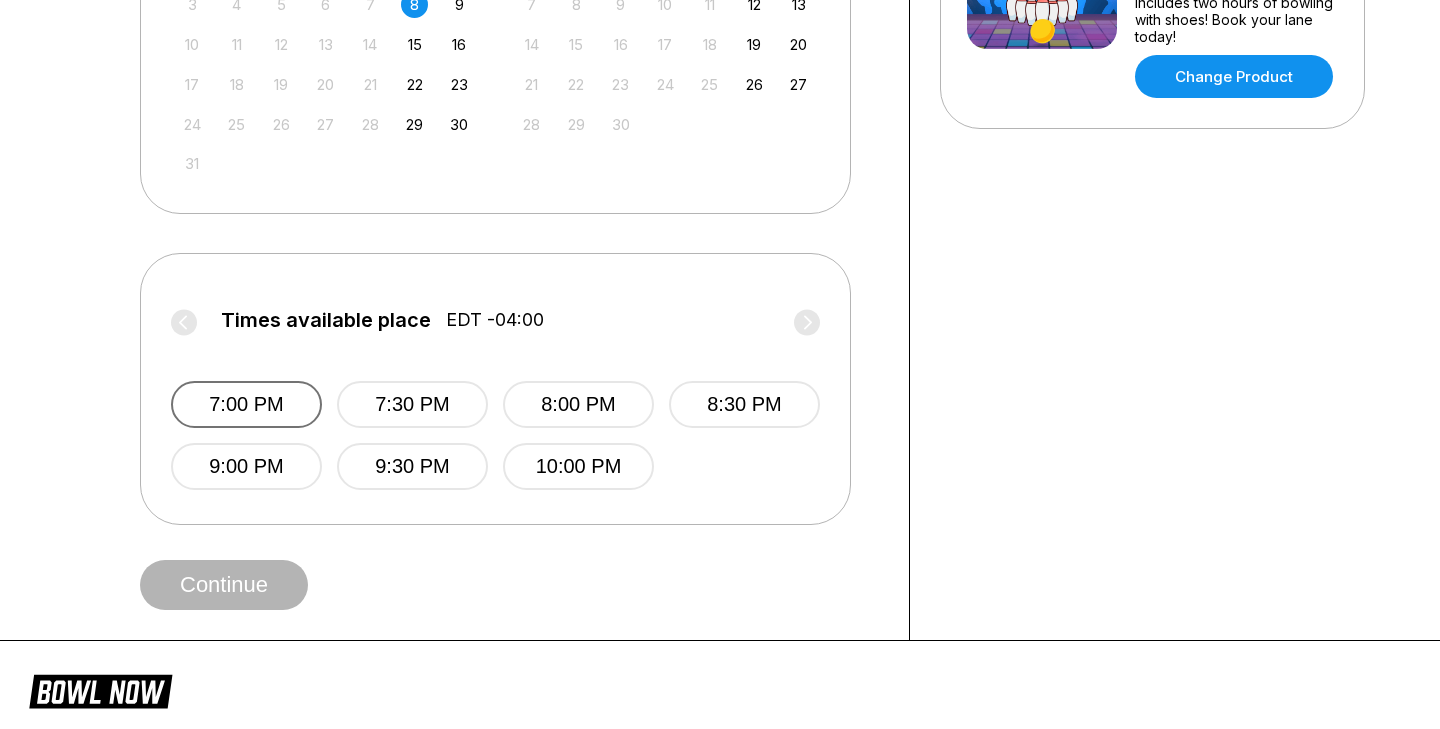 click on "7:00 PM" at bounding box center [246, 404] 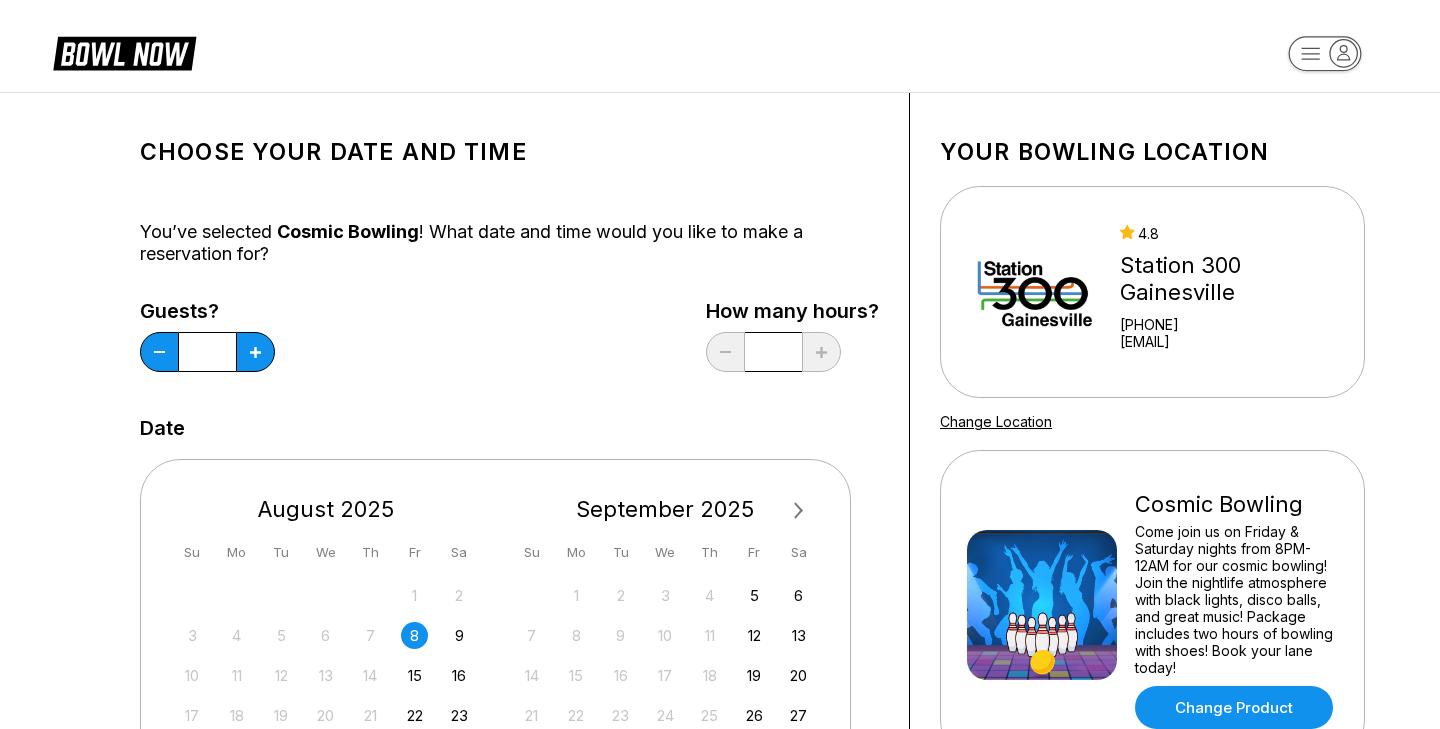 scroll, scrollTop: 0, scrollLeft: 0, axis: both 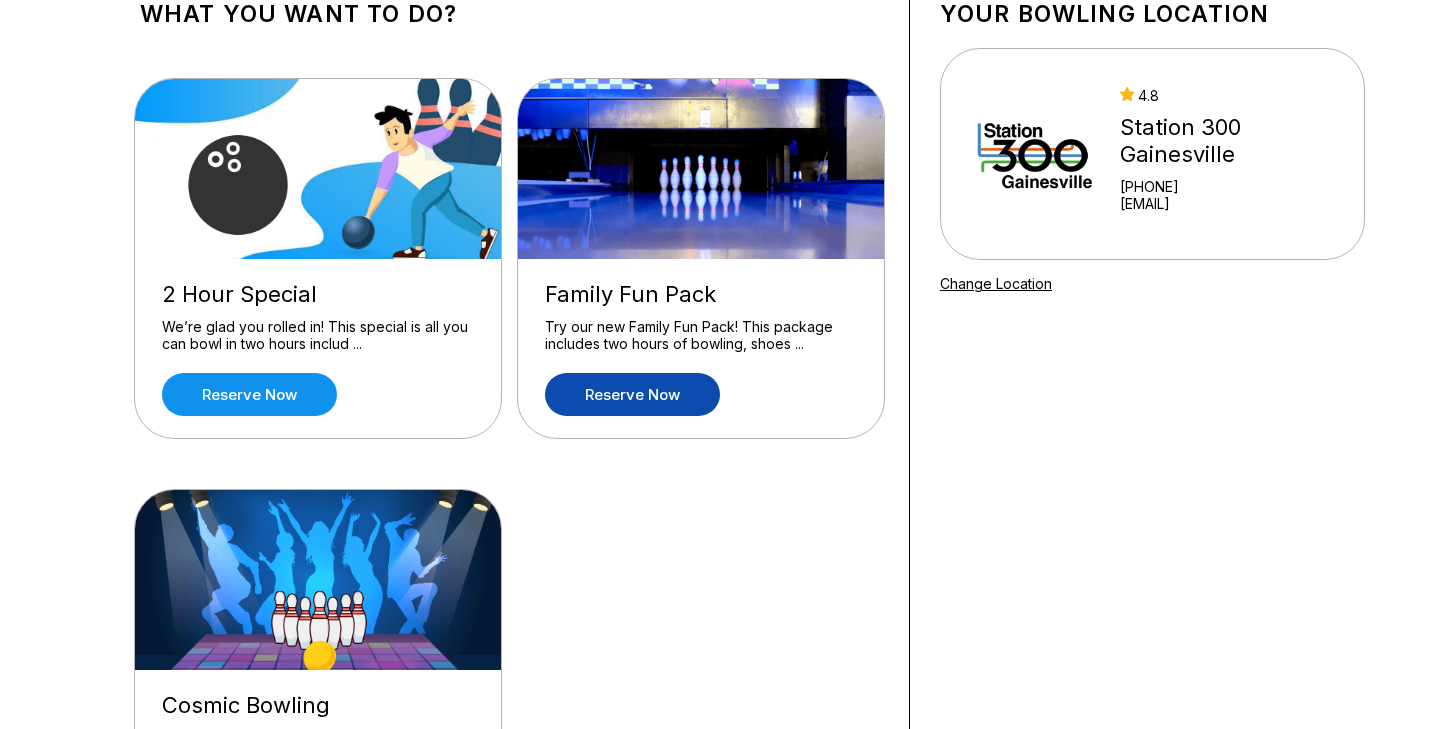 click on "Reserve now" at bounding box center [632, 394] 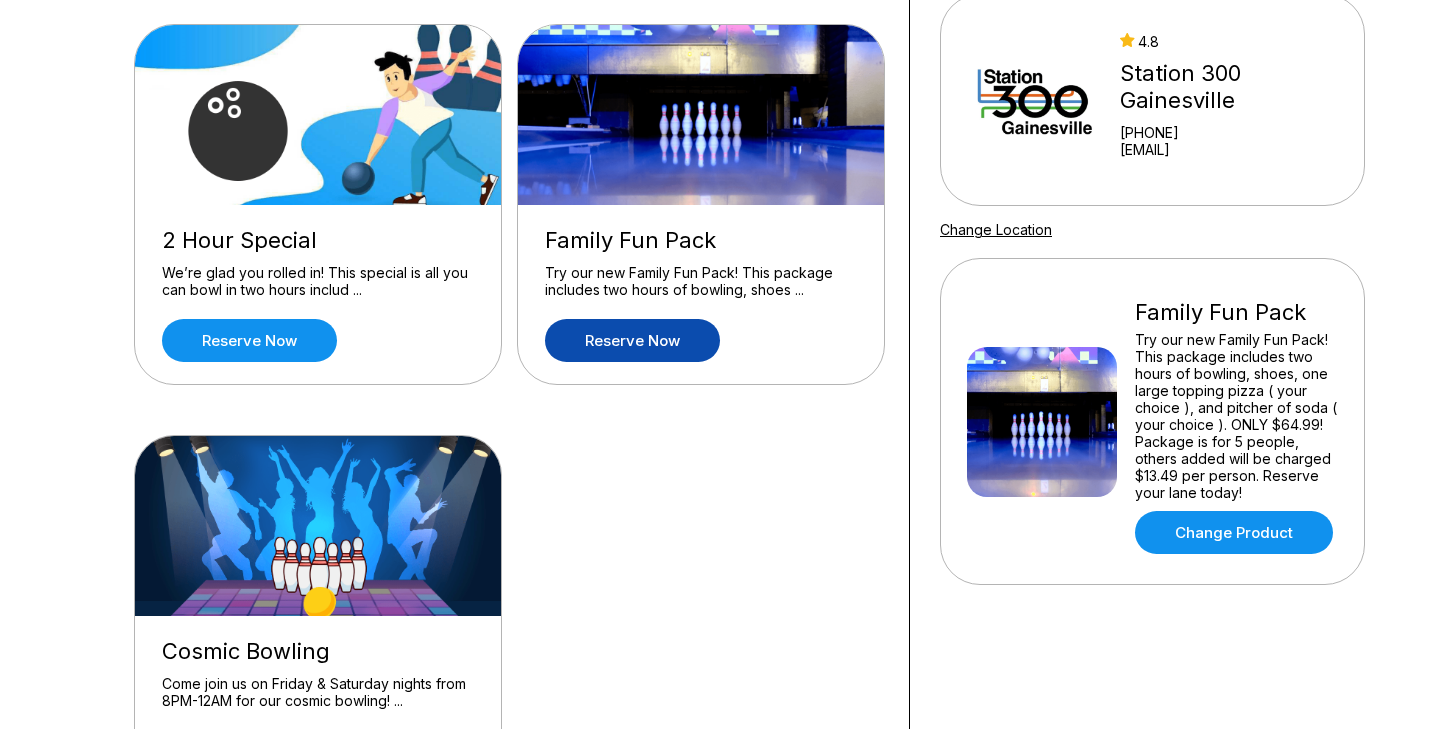 scroll, scrollTop: 194, scrollLeft: 0, axis: vertical 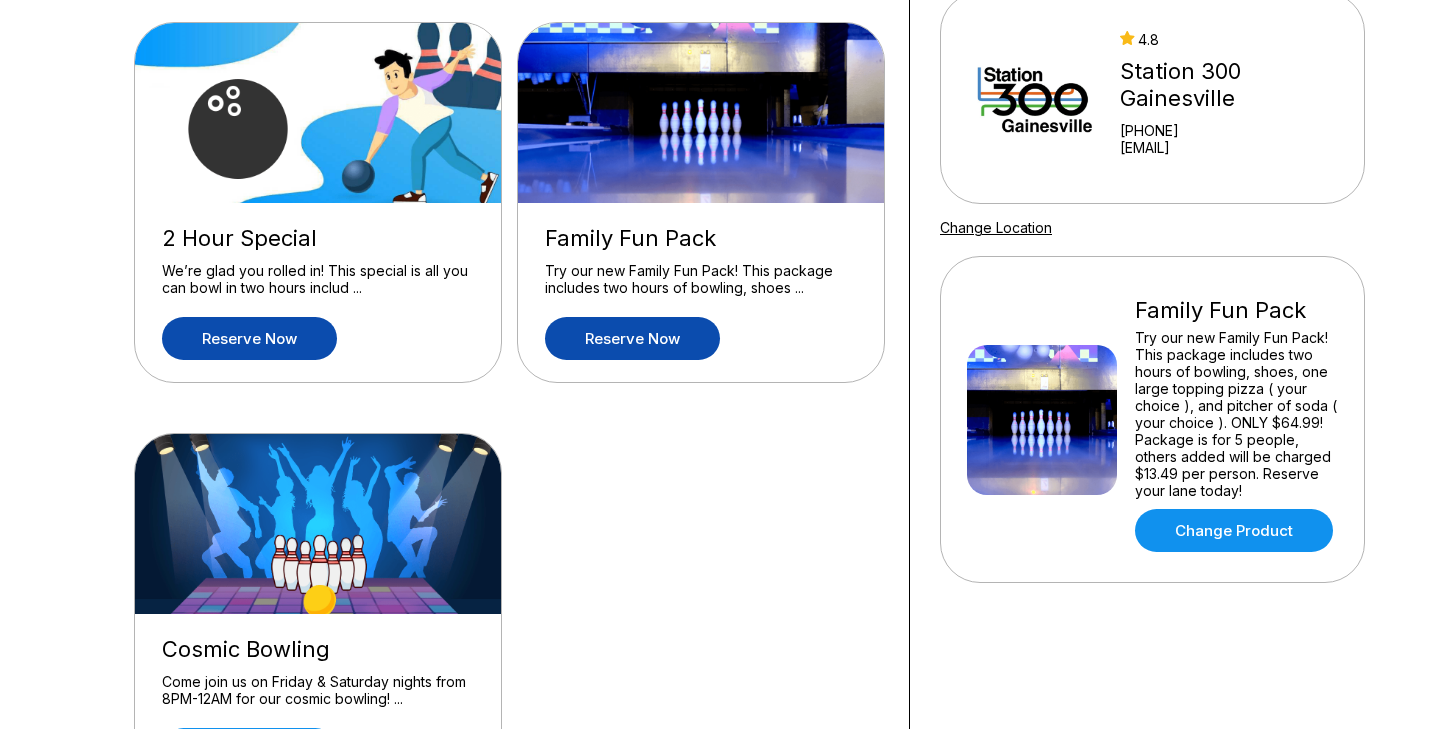 click on "Reserve now" at bounding box center [249, 338] 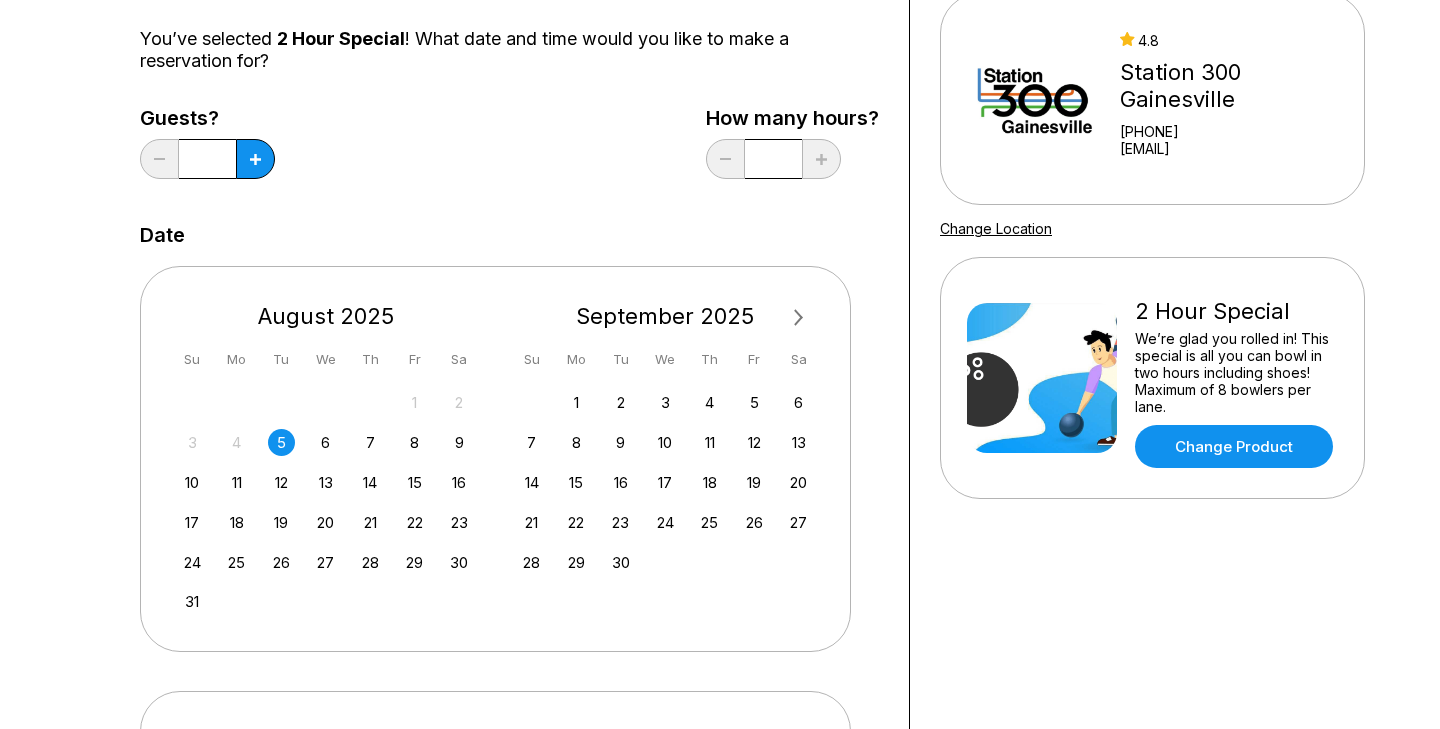 scroll, scrollTop: 197, scrollLeft: 0, axis: vertical 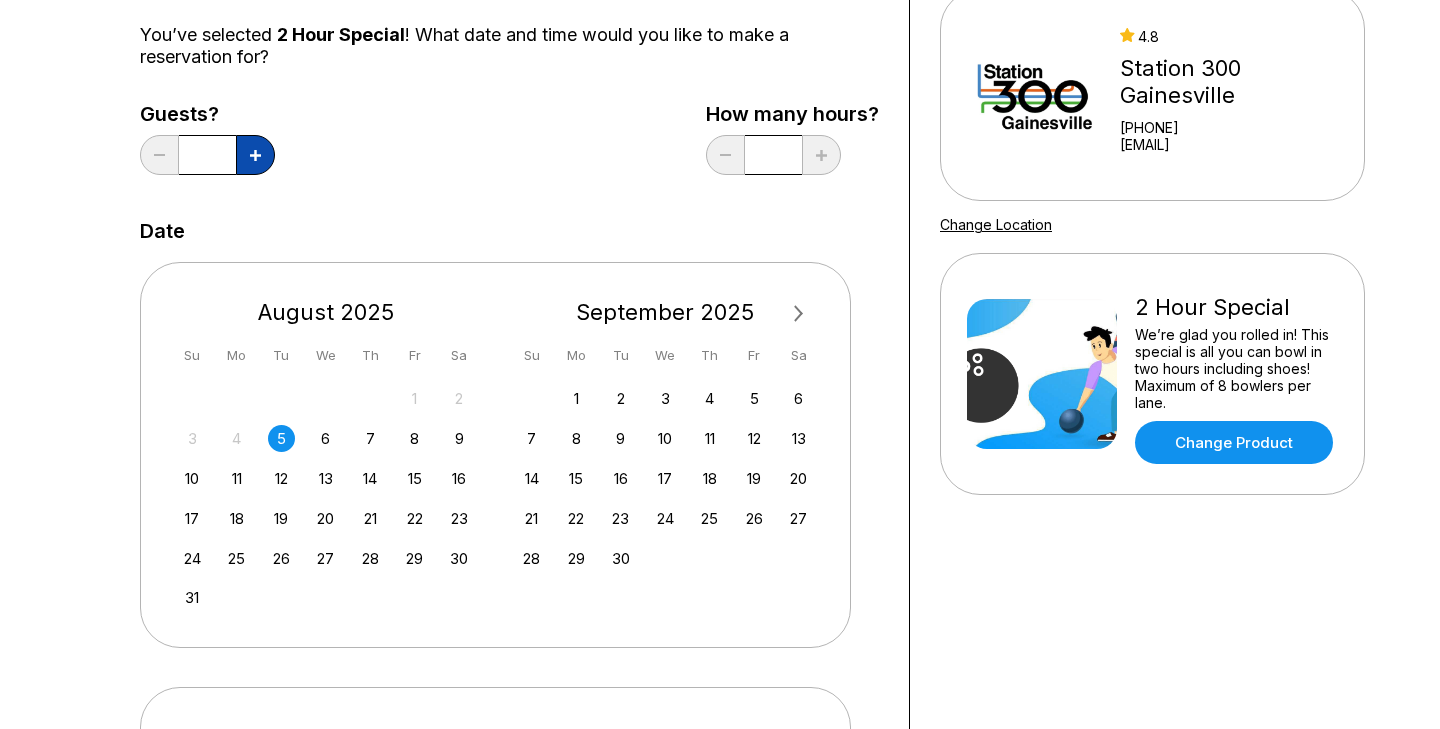 click at bounding box center (255, 155) 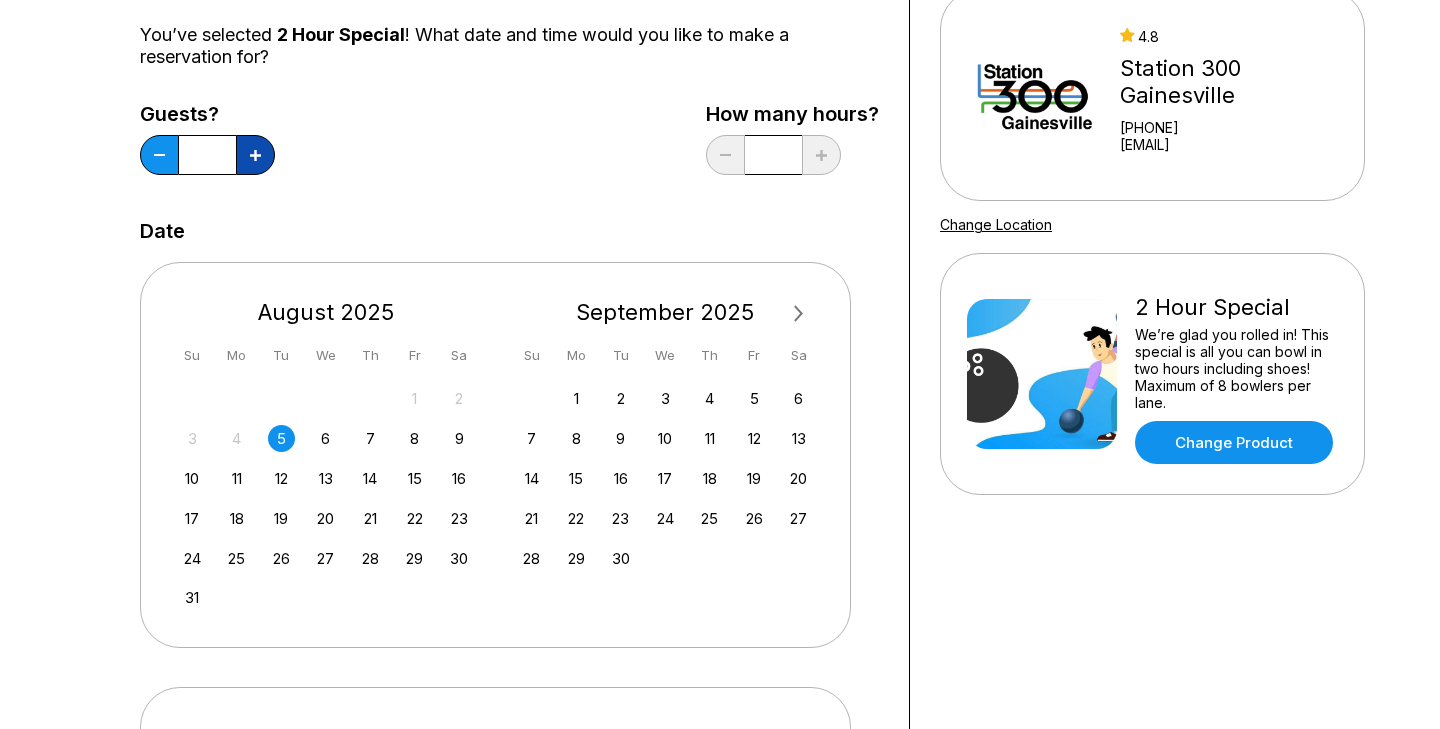 click at bounding box center [255, 155] 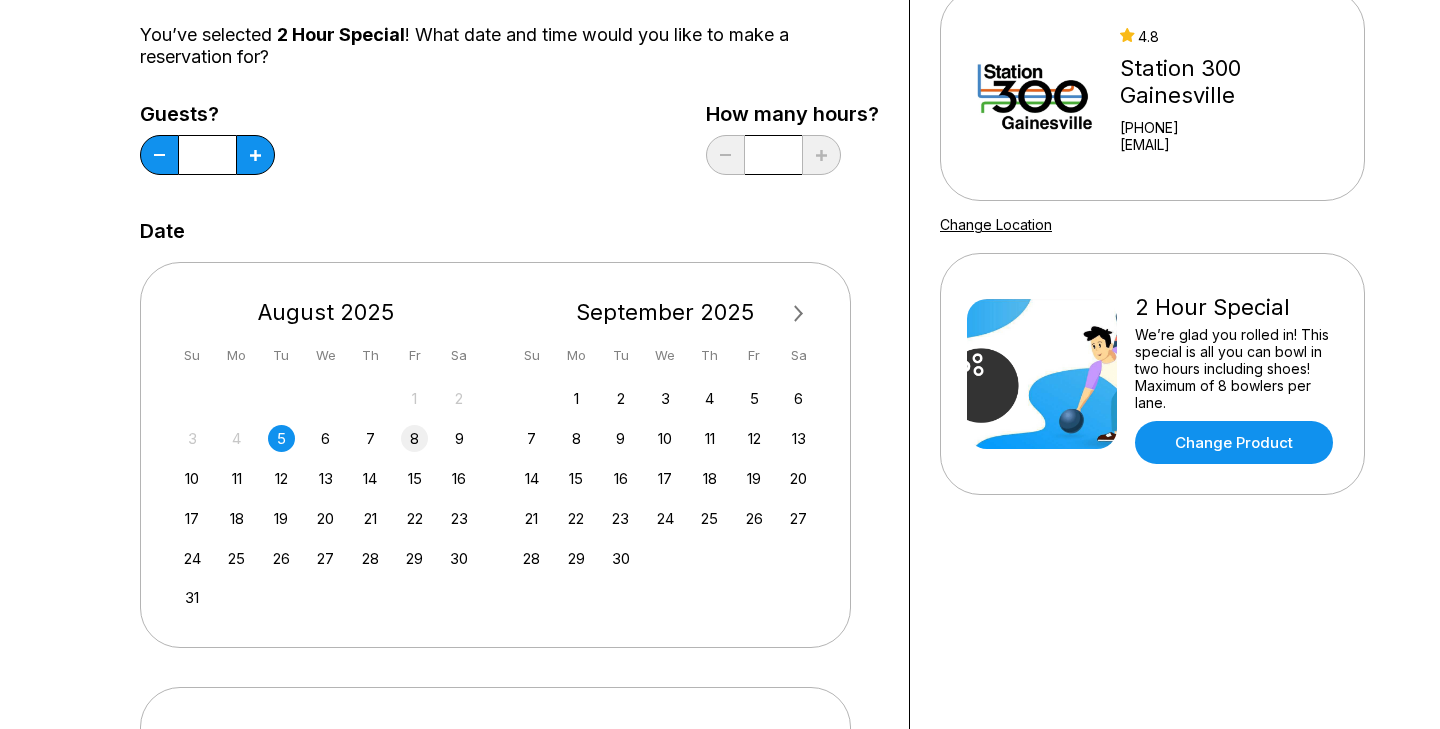 click on "8" at bounding box center [414, 438] 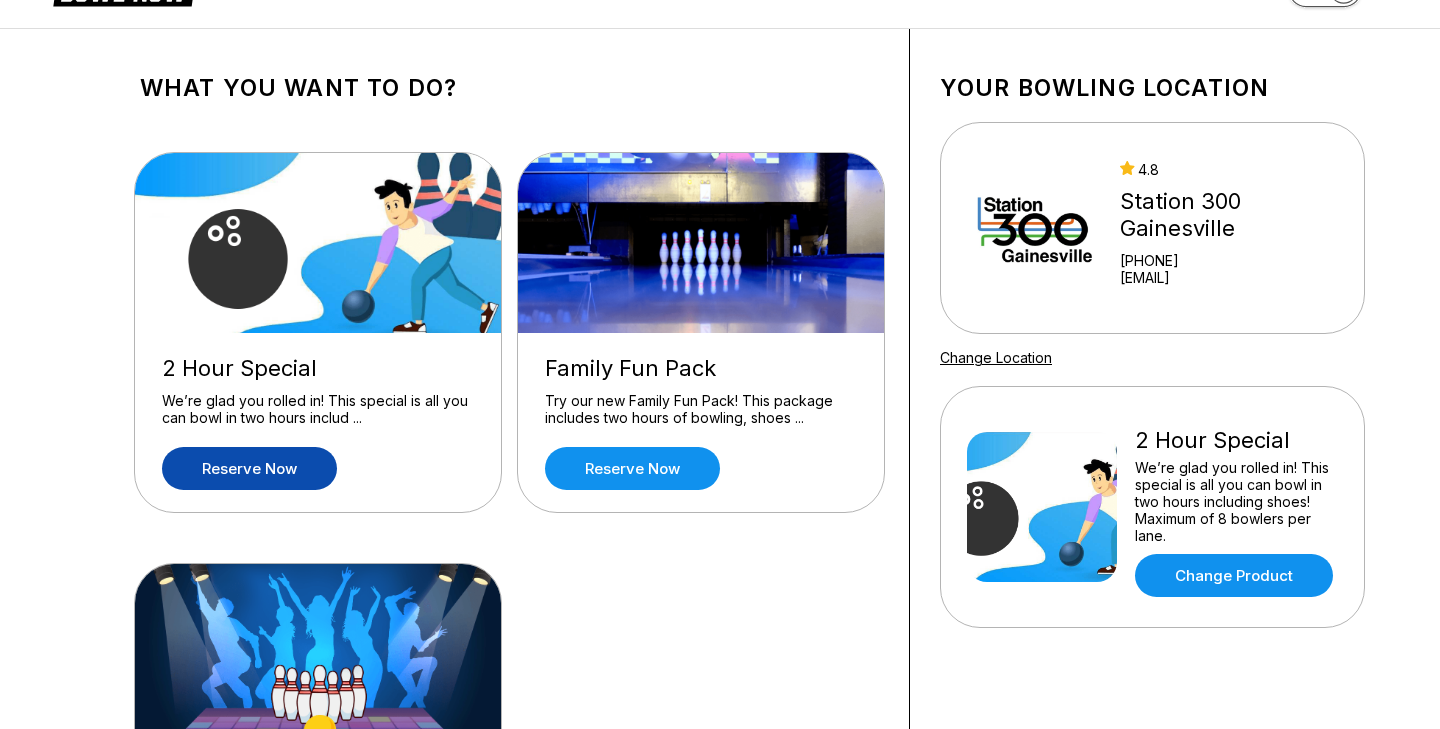 scroll, scrollTop: 56, scrollLeft: 0, axis: vertical 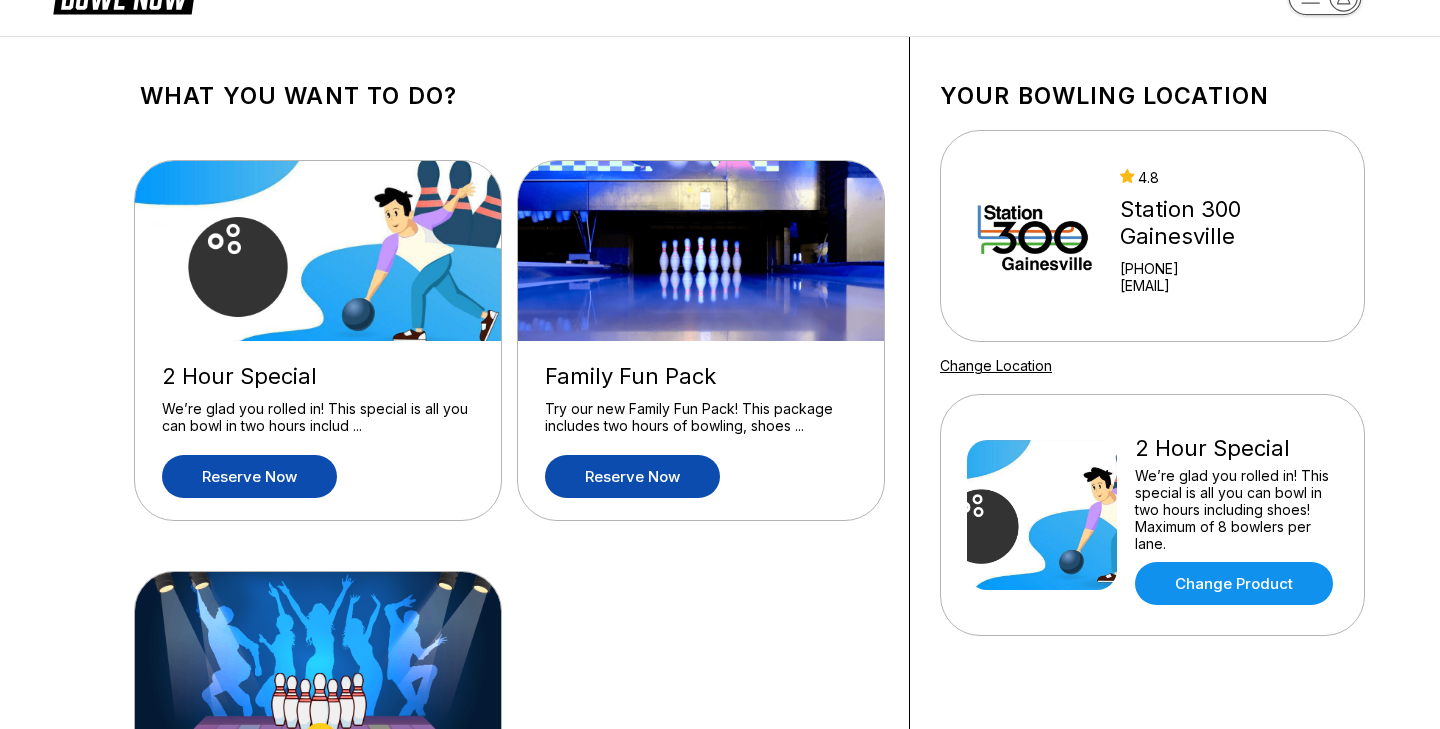 click on "Reserve now" at bounding box center [632, 476] 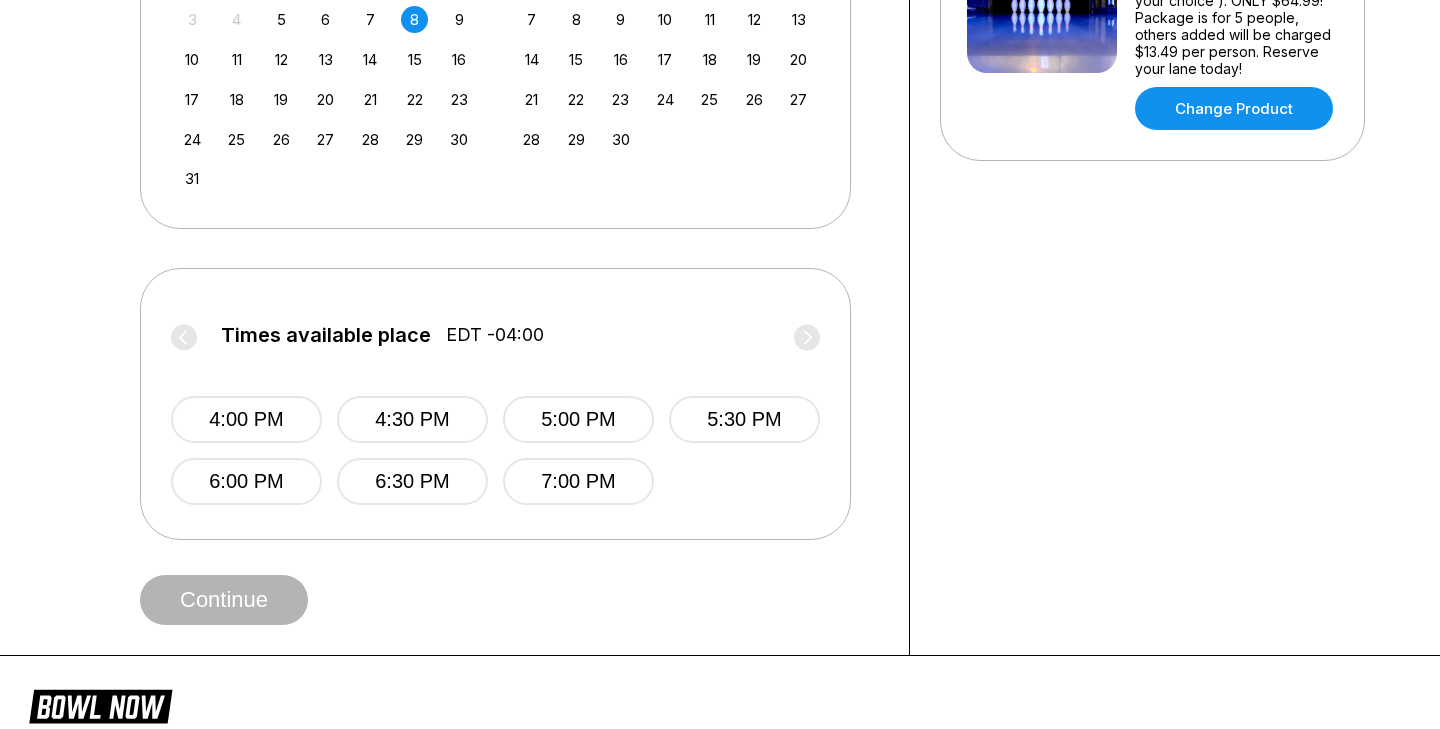 scroll, scrollTop: 628, scrollLeft: 0, axis: vertical 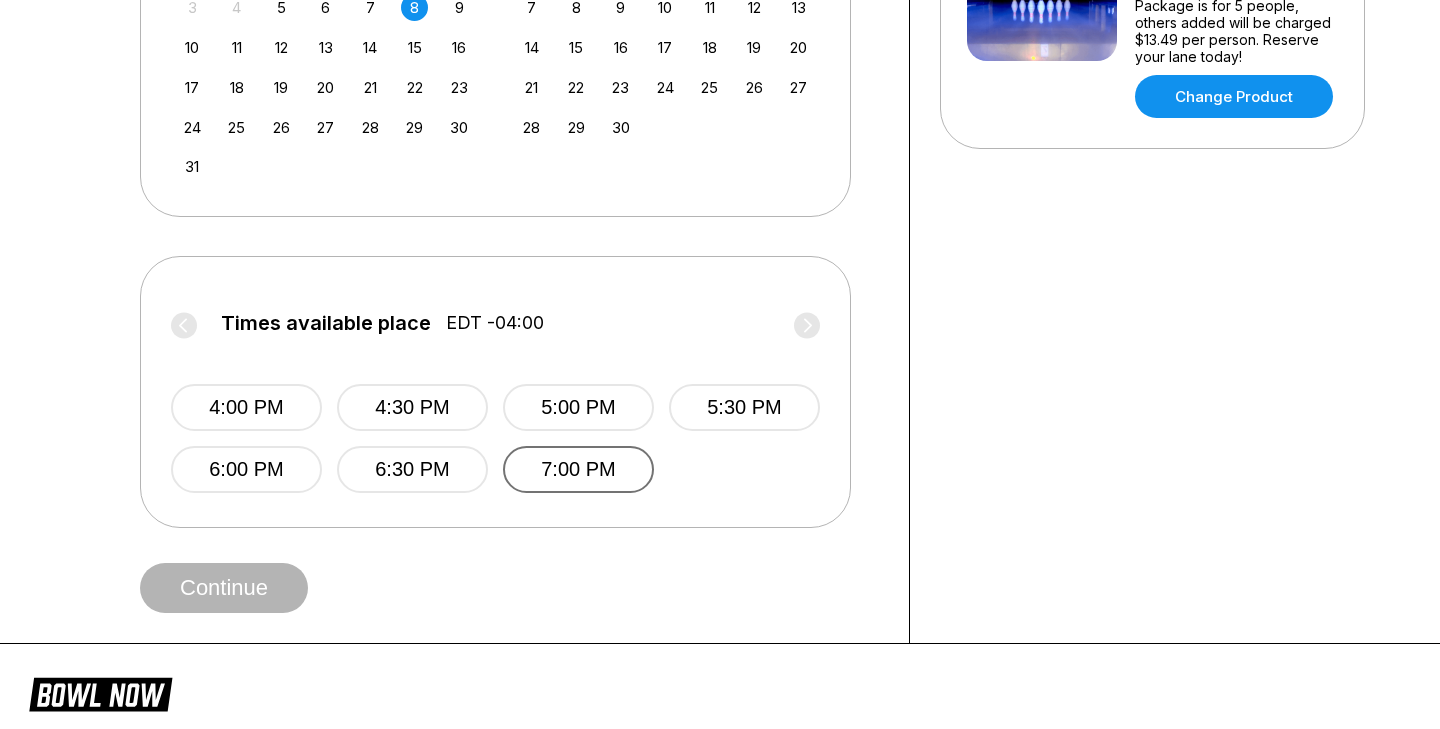 click on "7:00 PM" at bounding box center [578, 469] 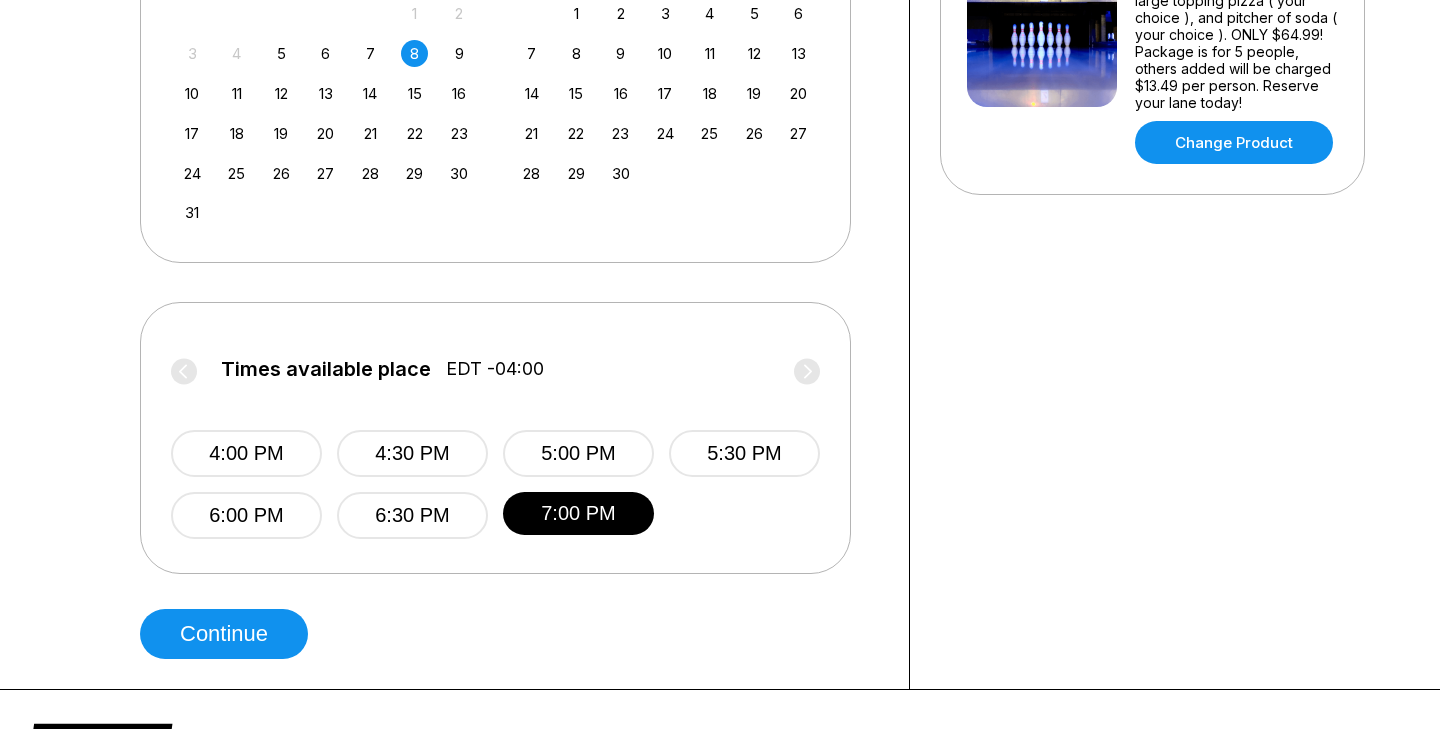 scroll, scrollTop: 632, scrollLeft: 0, axis: vertical 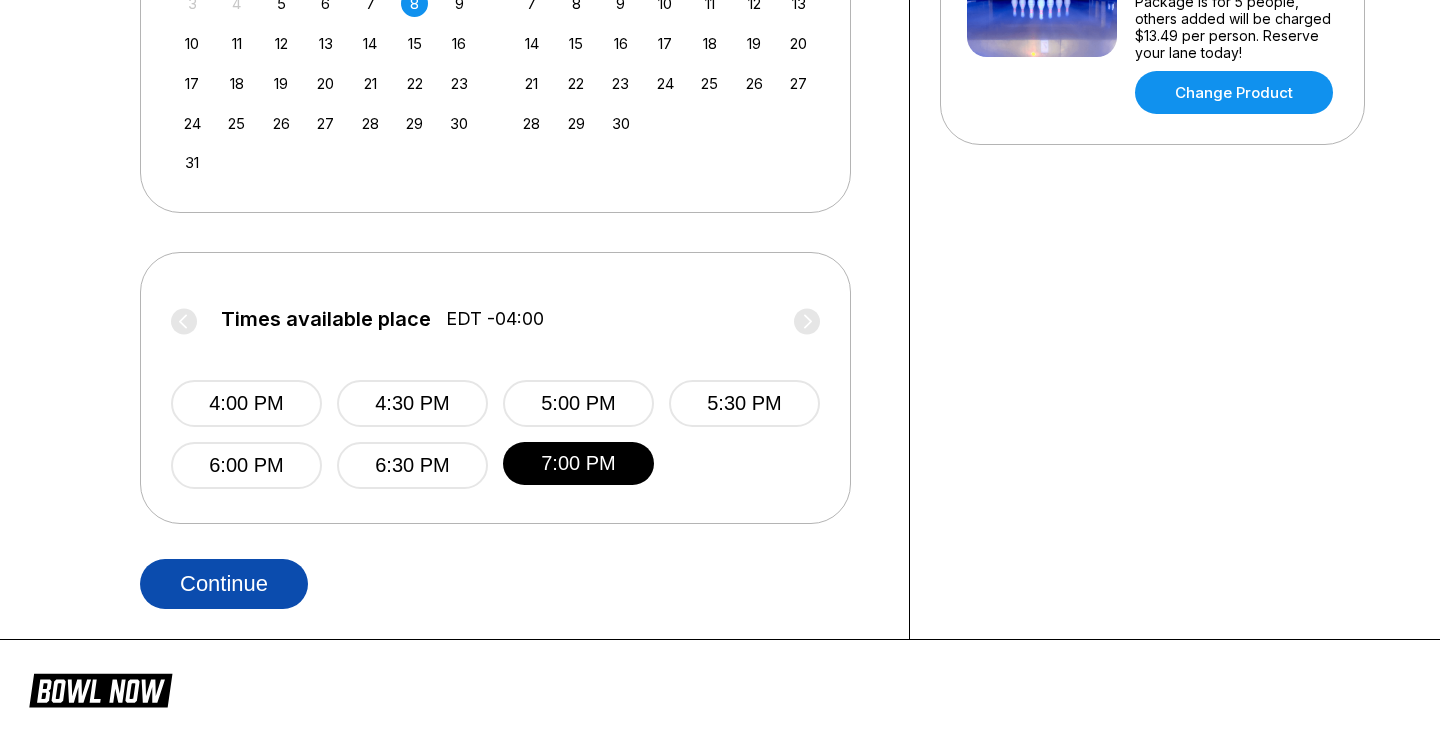 click on "Continue" at bounding box center (224, 584) 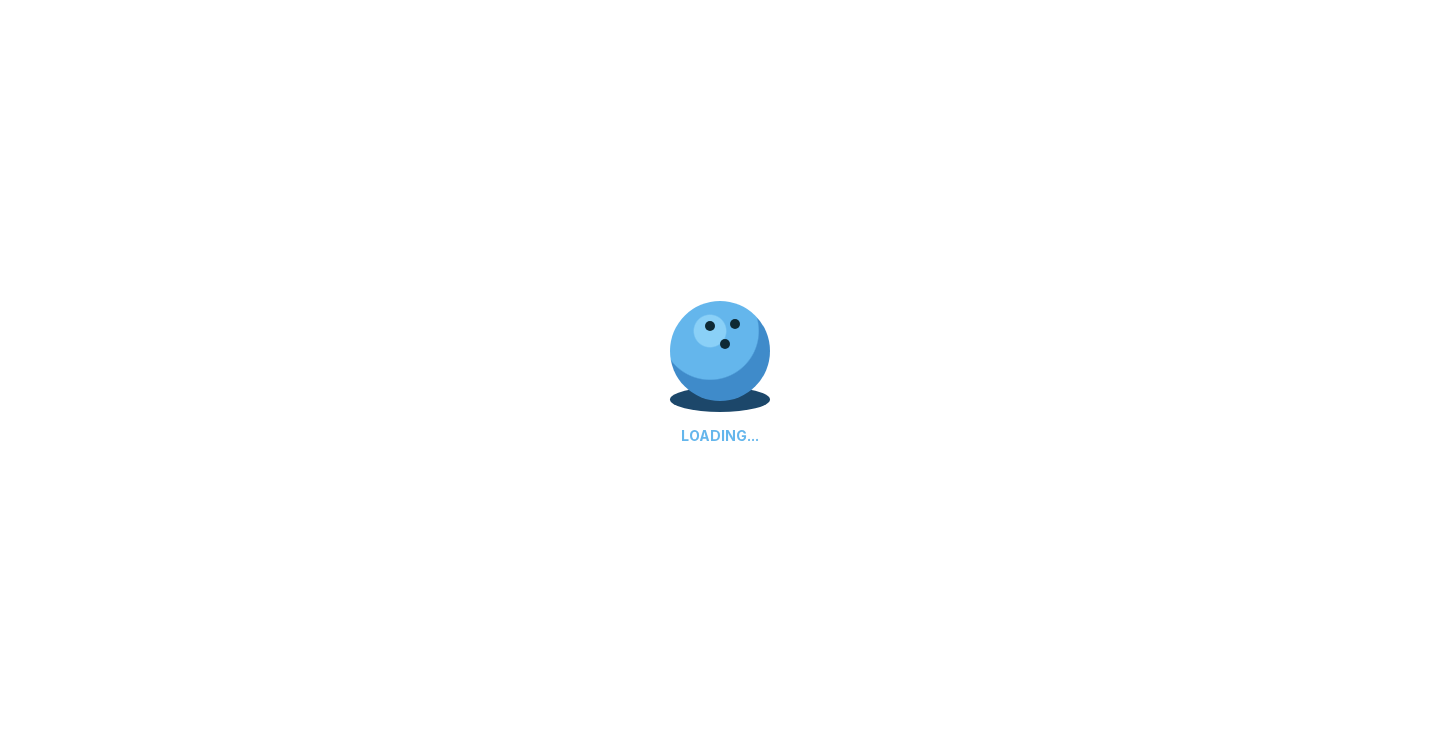 select on "**" 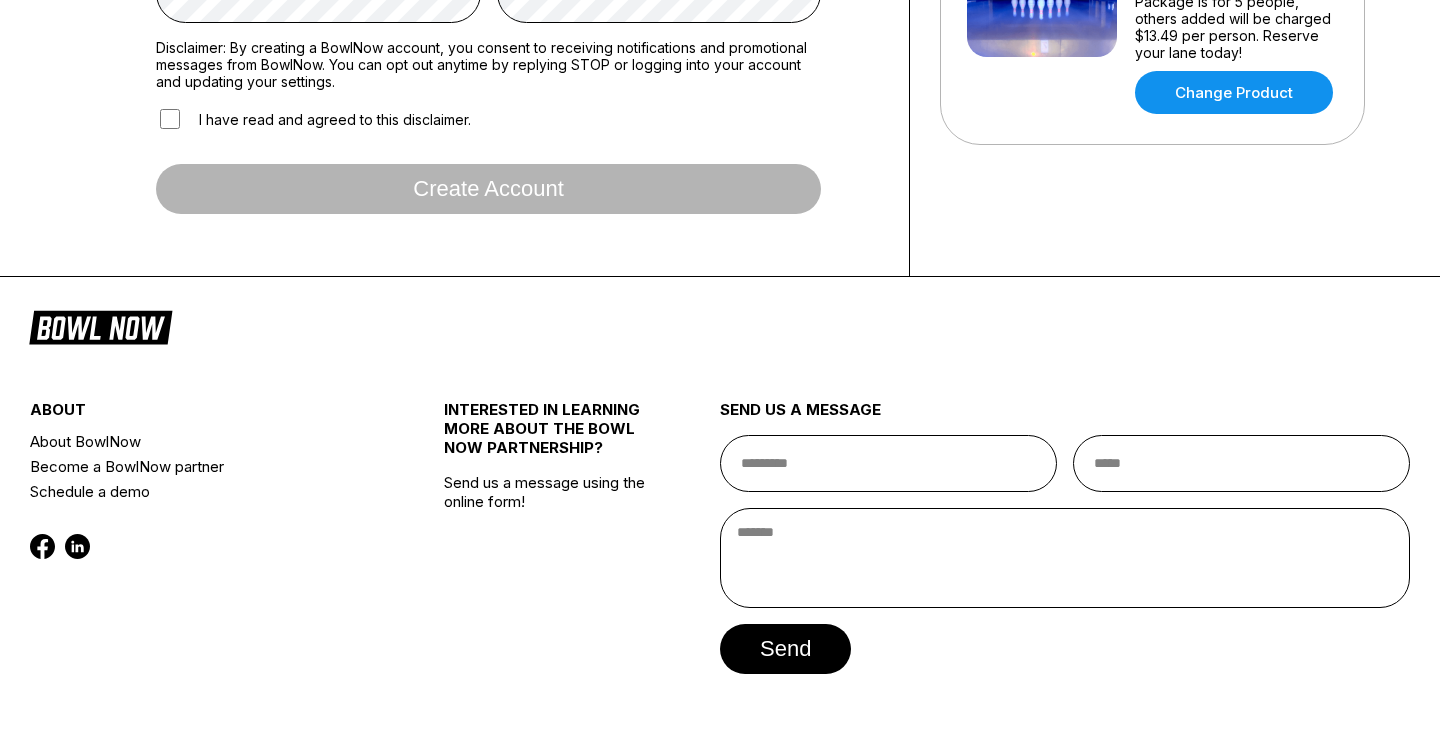 scroll, scrollTop: 0, scrollLeft: 0, axis: both 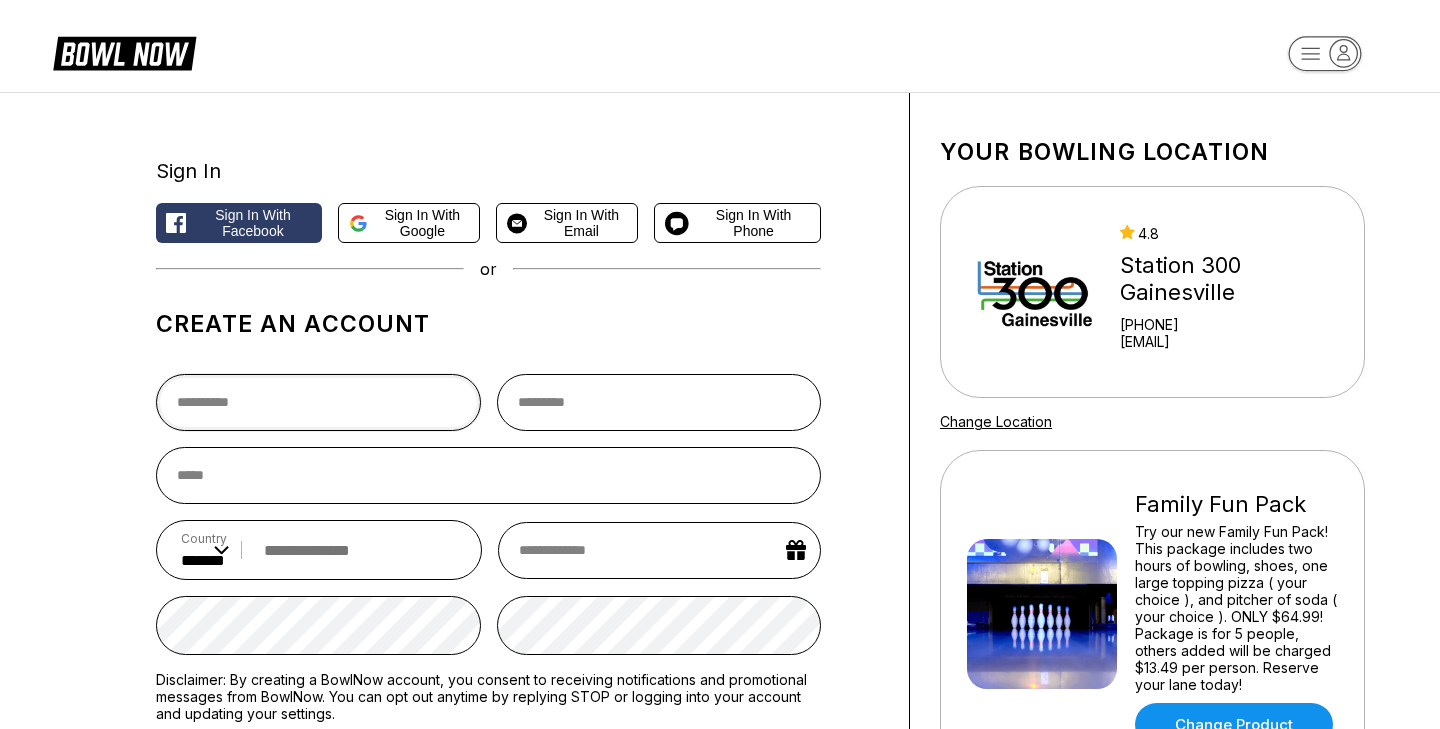 type on "*" 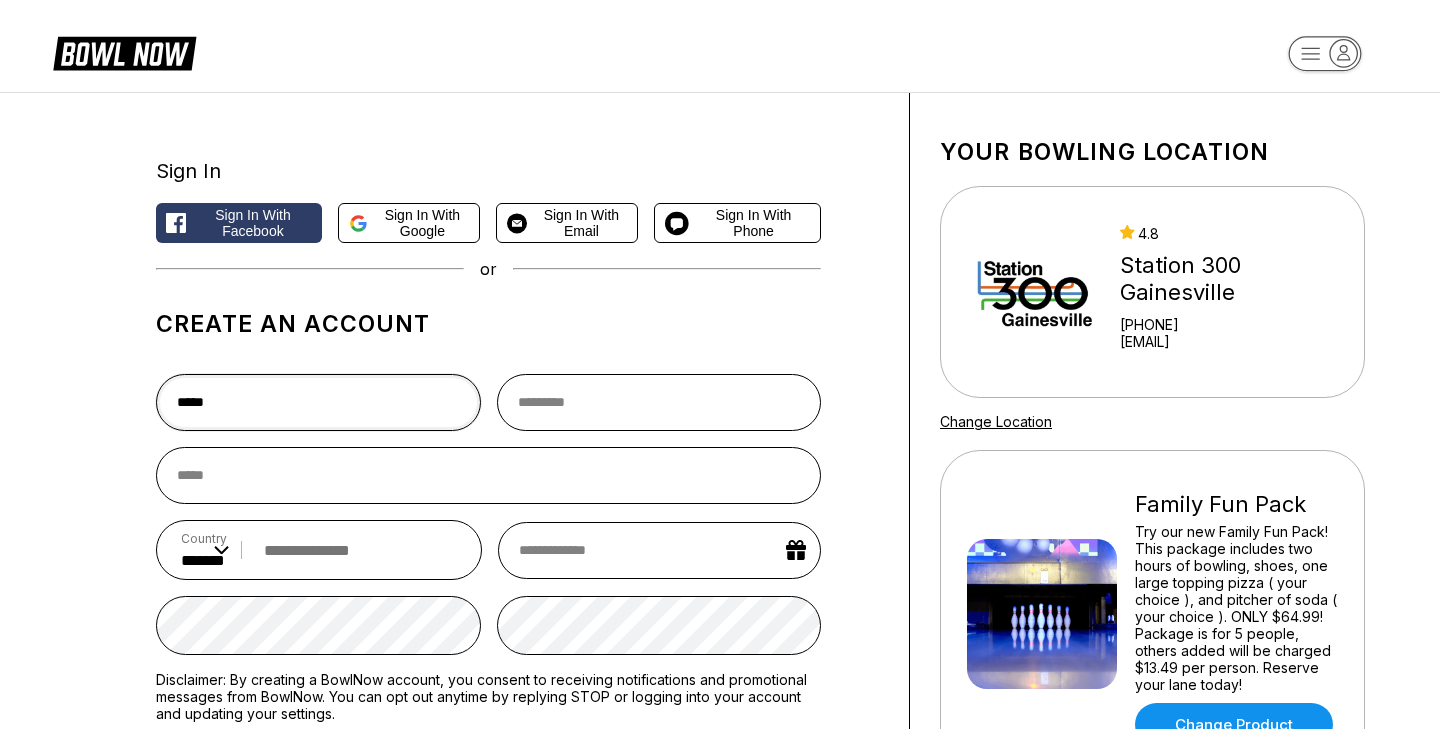 type on "*****" 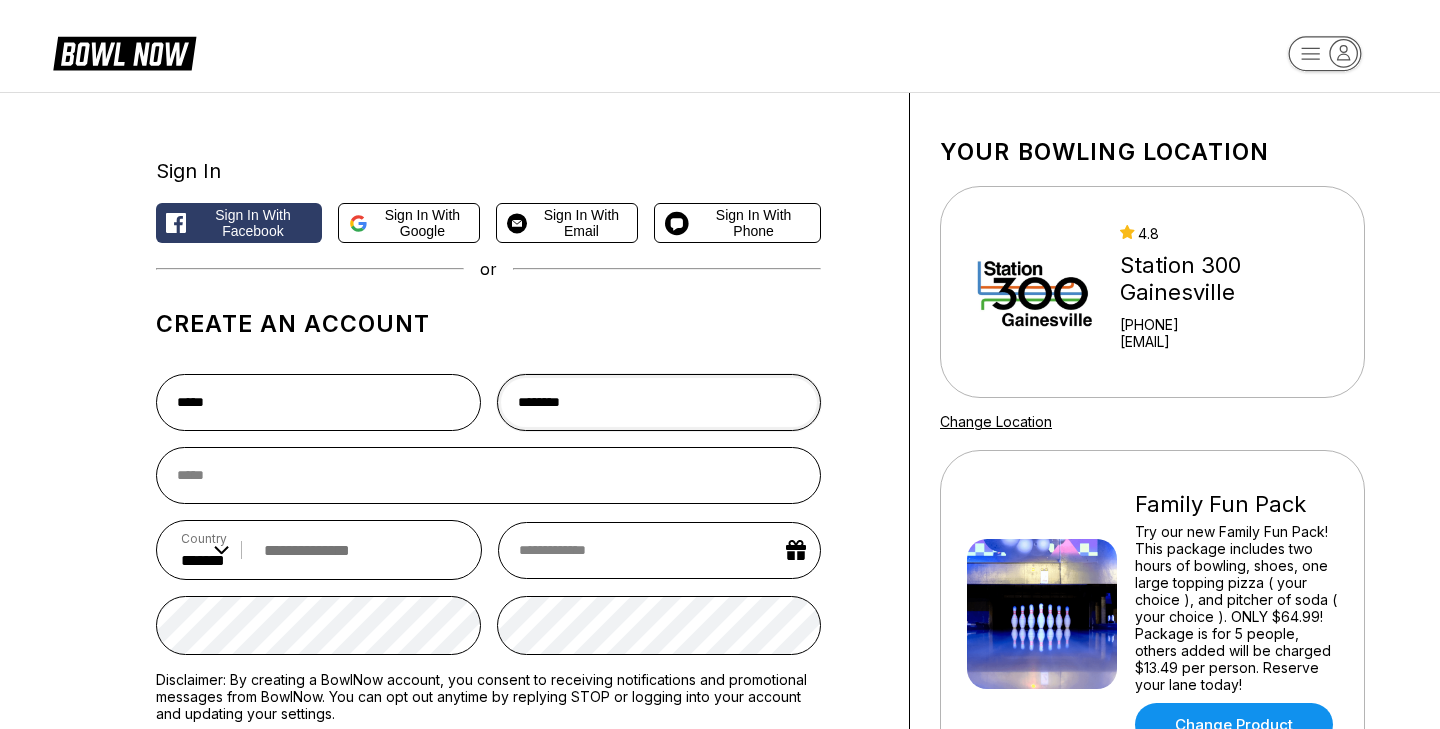 type on "********" 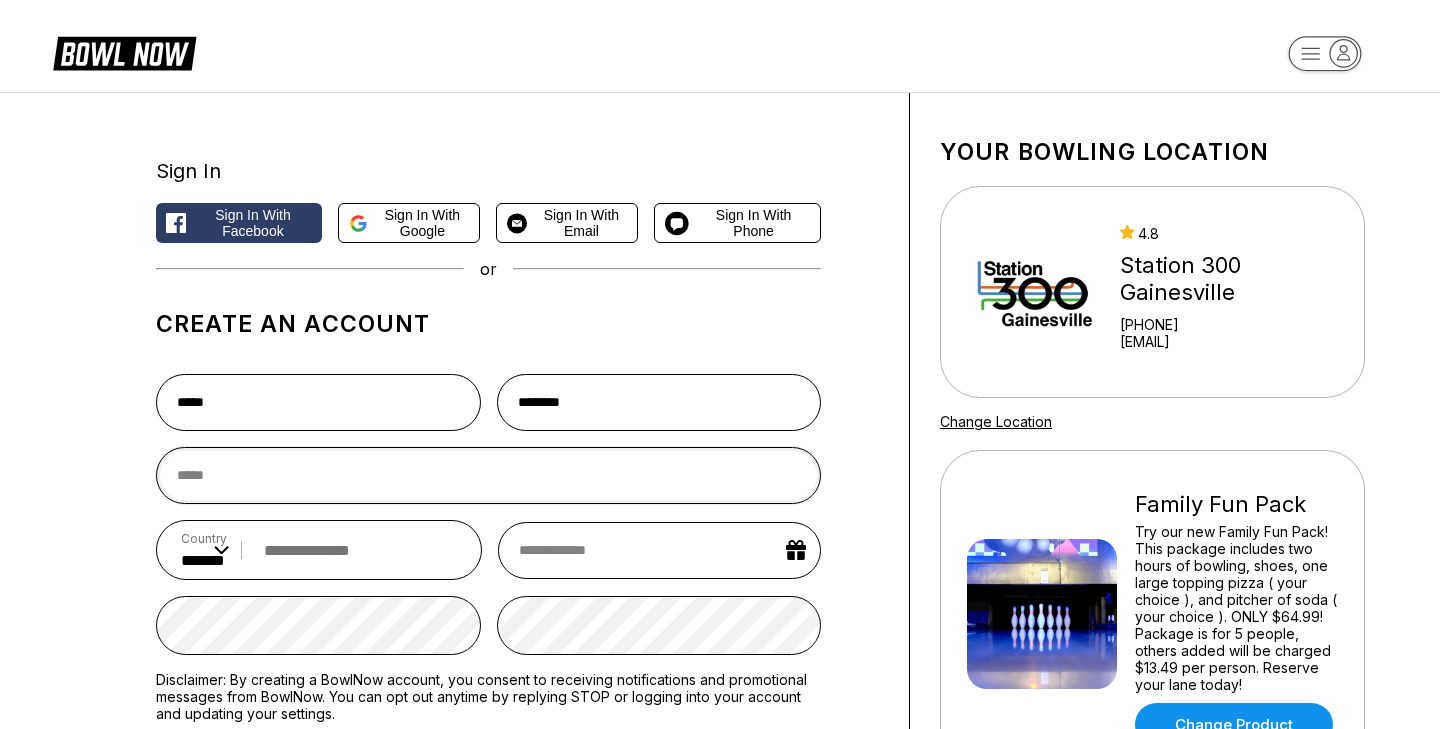 type on "*" 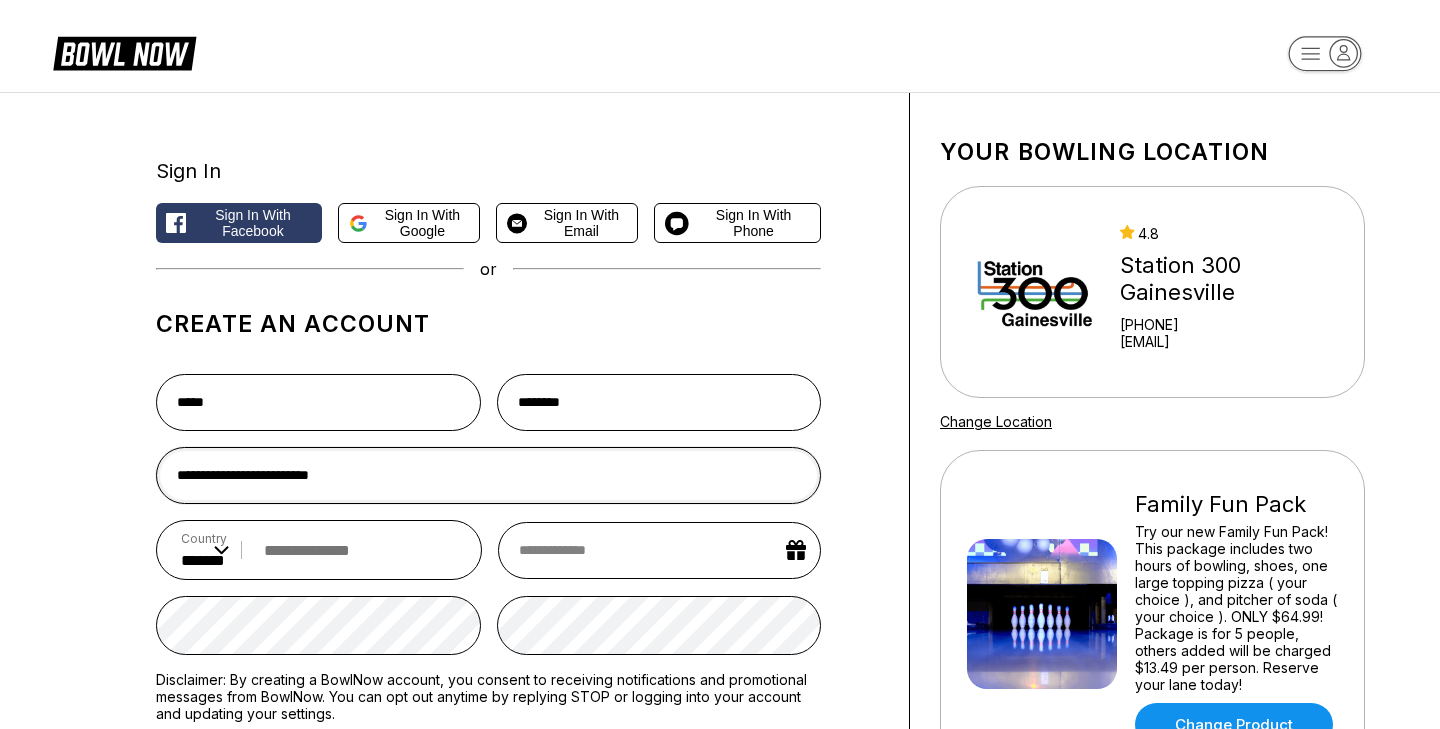 type on "**********" 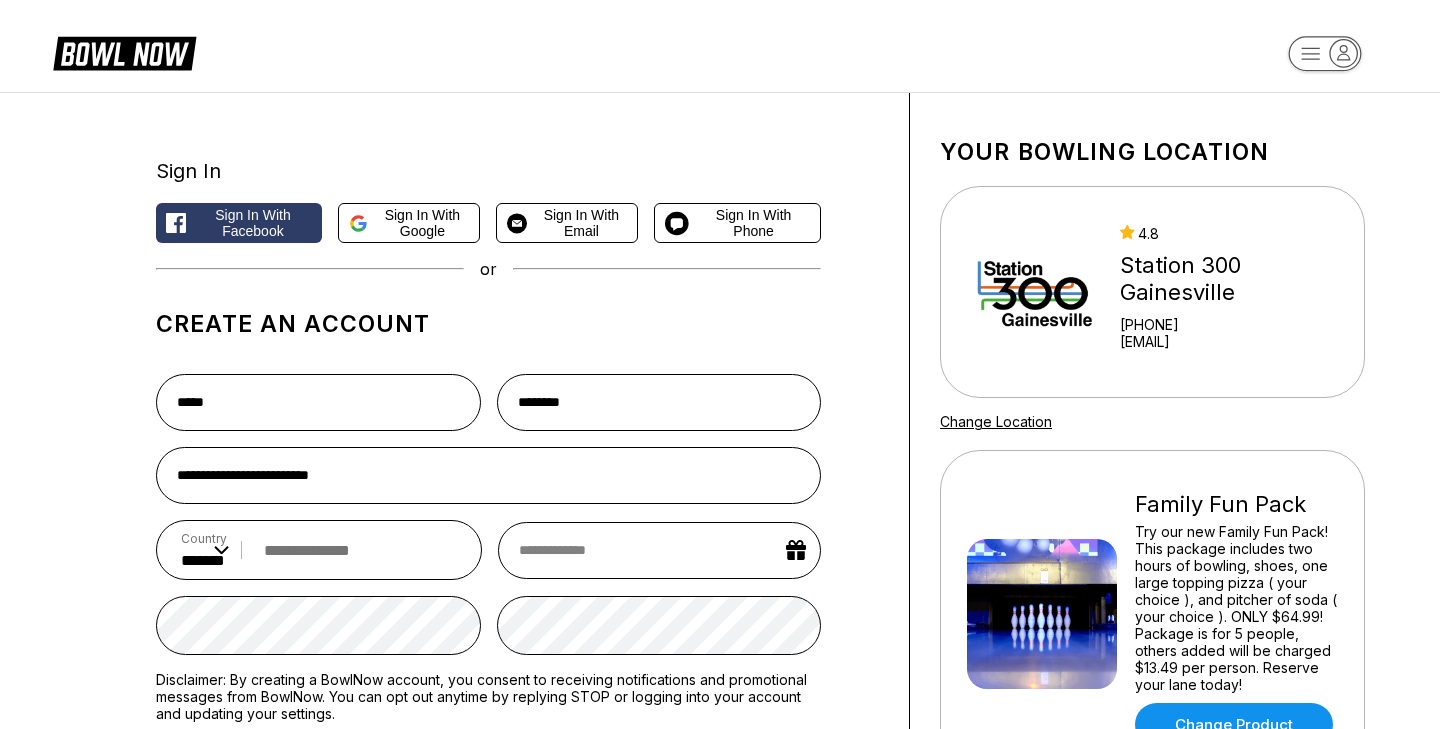 click at bounding box center (355, 550) 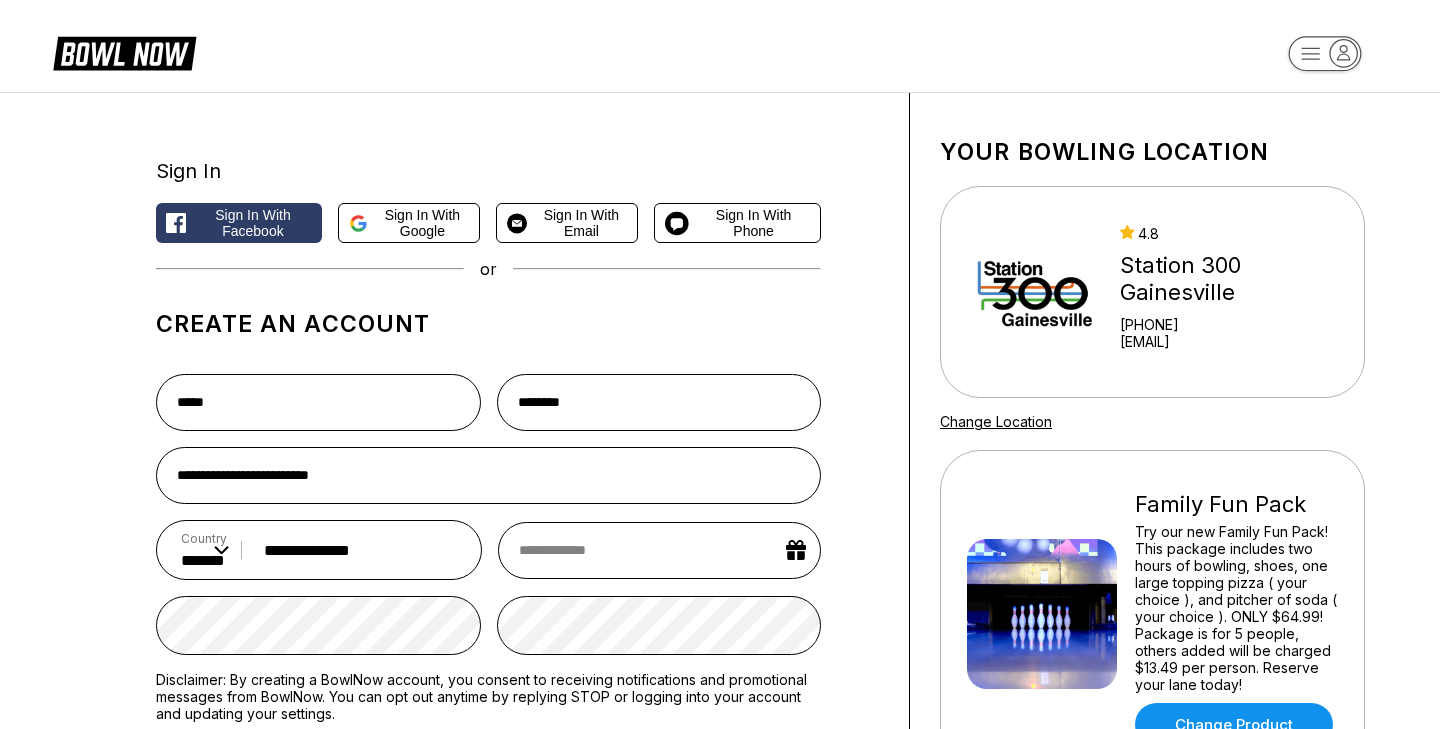 type on "**********" 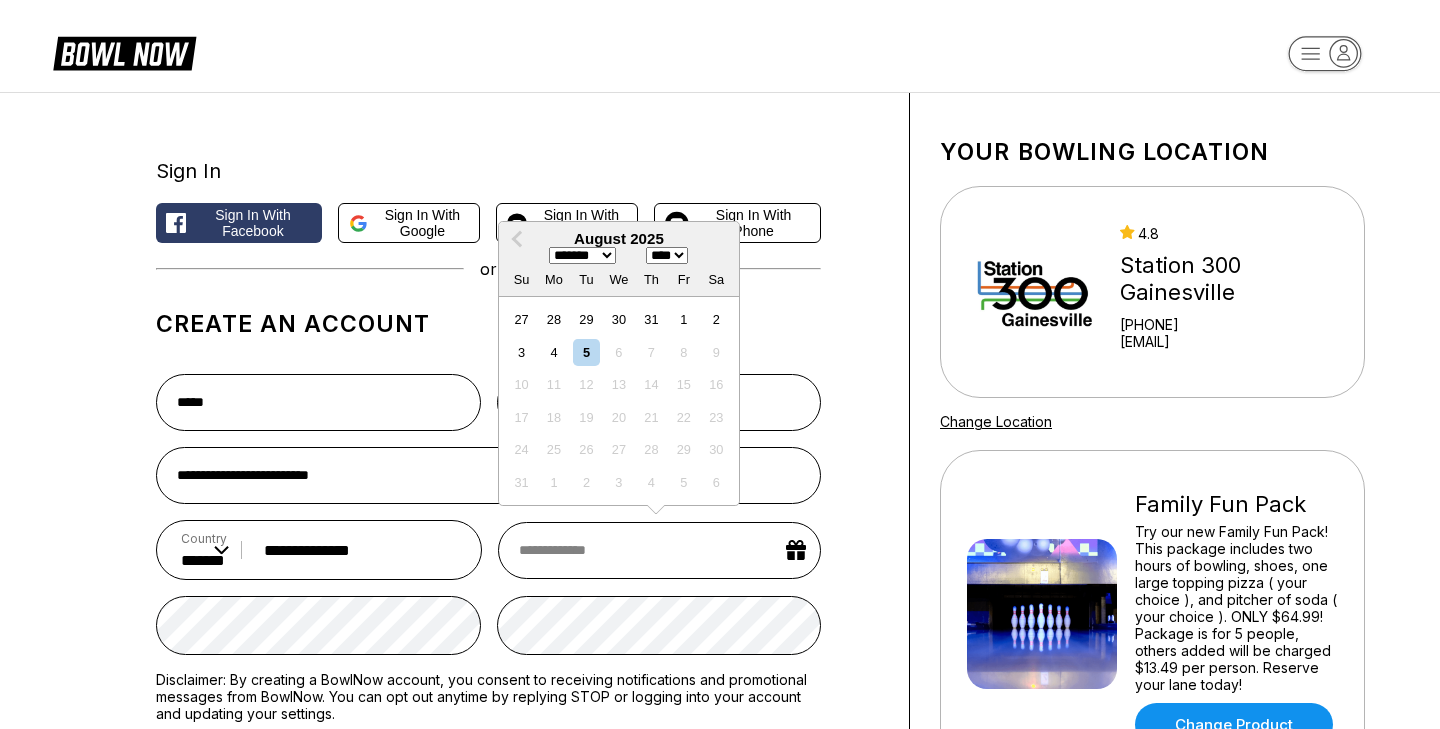 select on "****" 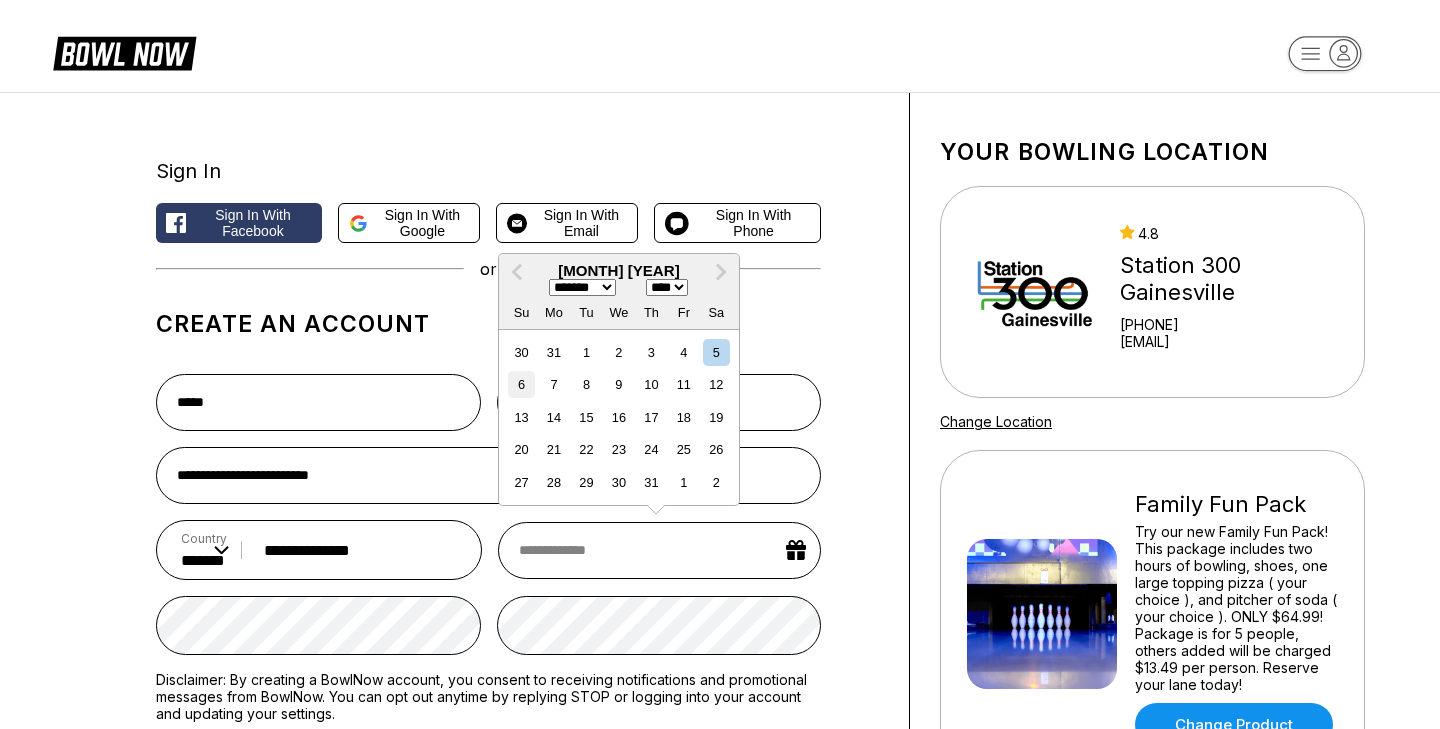click on "6" at bounding box center (521, 384) 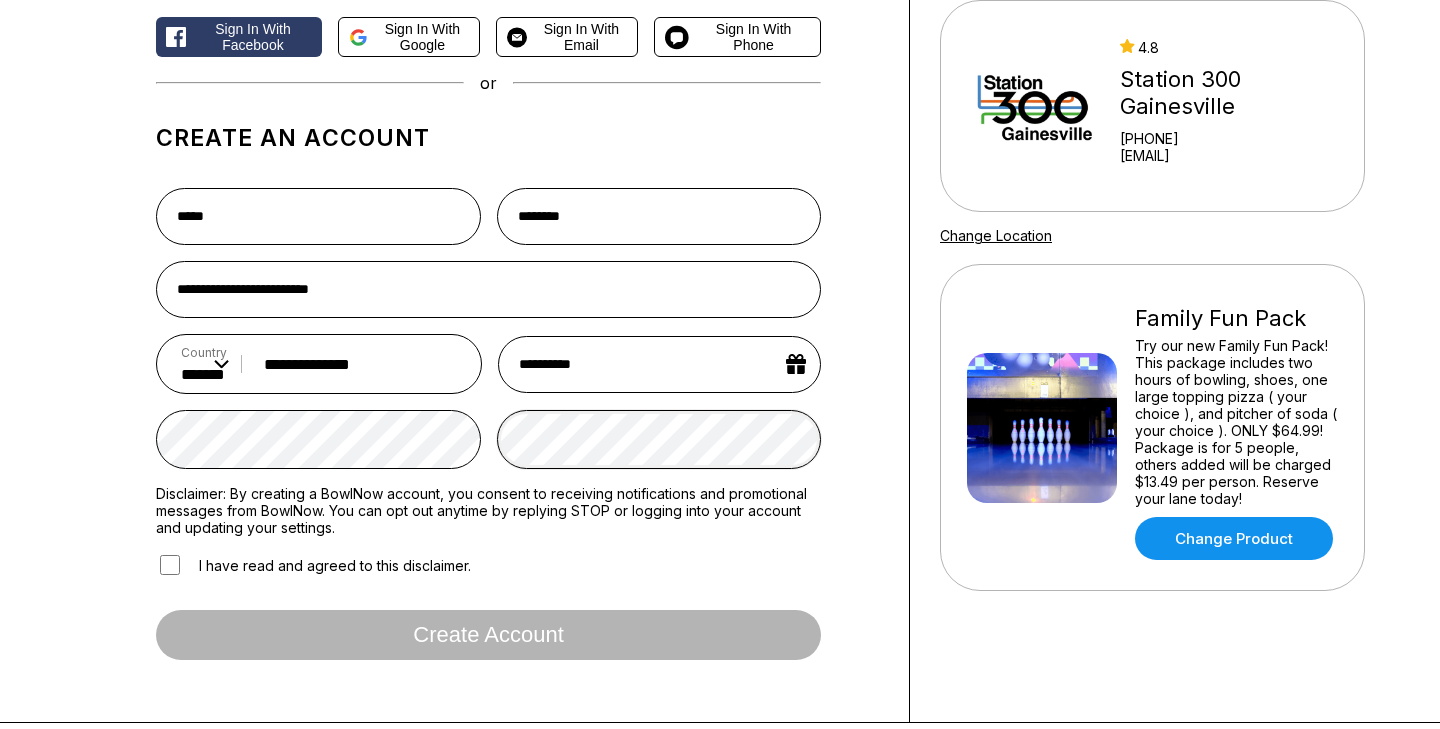 scroll, scrollTop: 206, scrollLeft: 0, axis: vertical 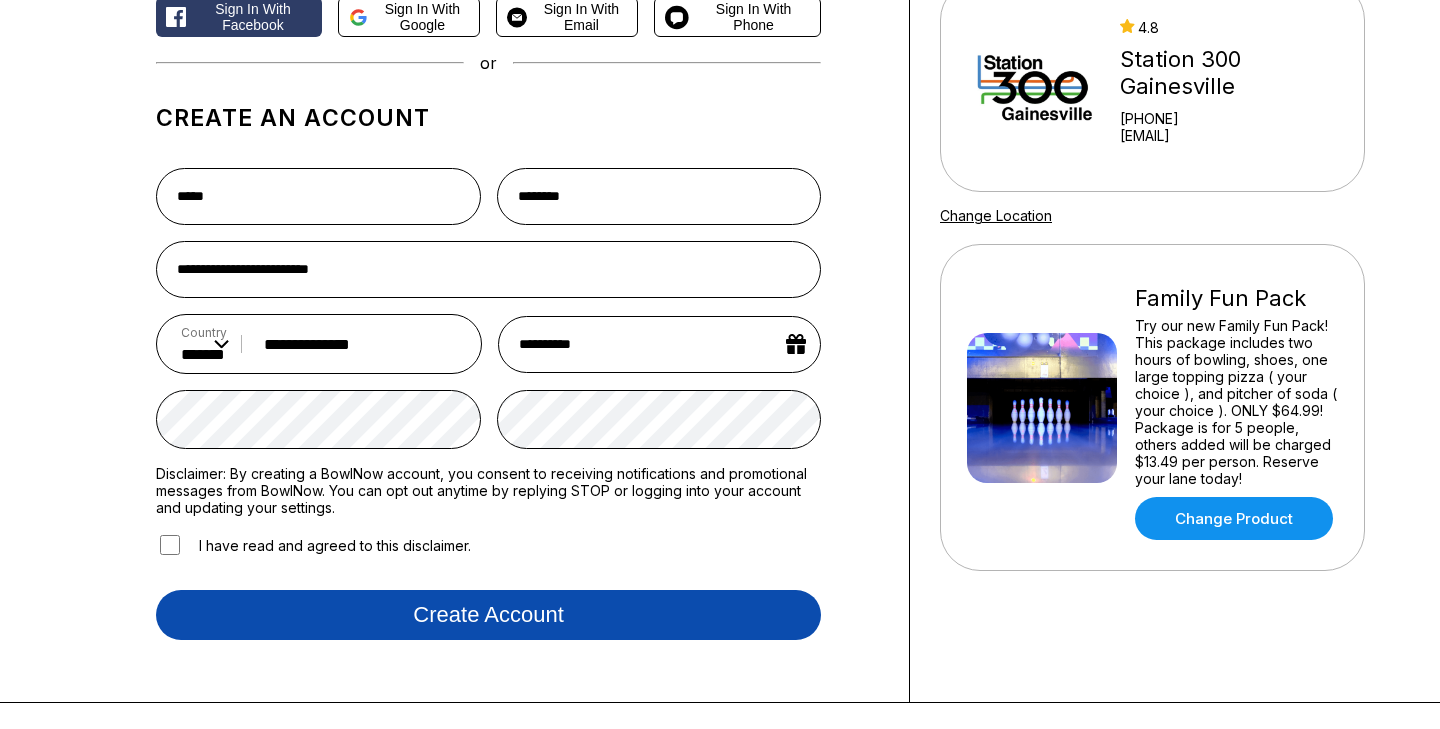 click on "Create account" at bounding box center [488, 615] 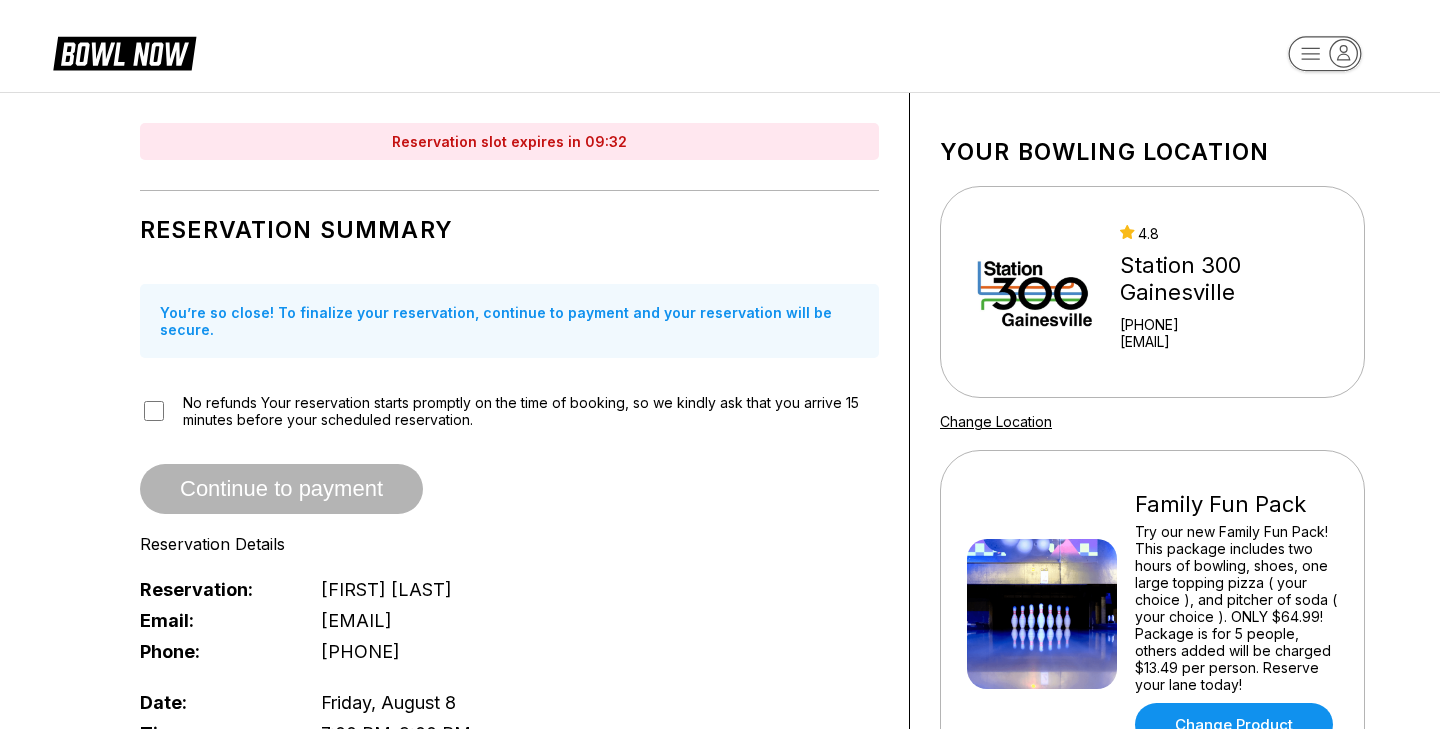 scroll, scrollTop: 0, scrollLeft: 0, axis: both 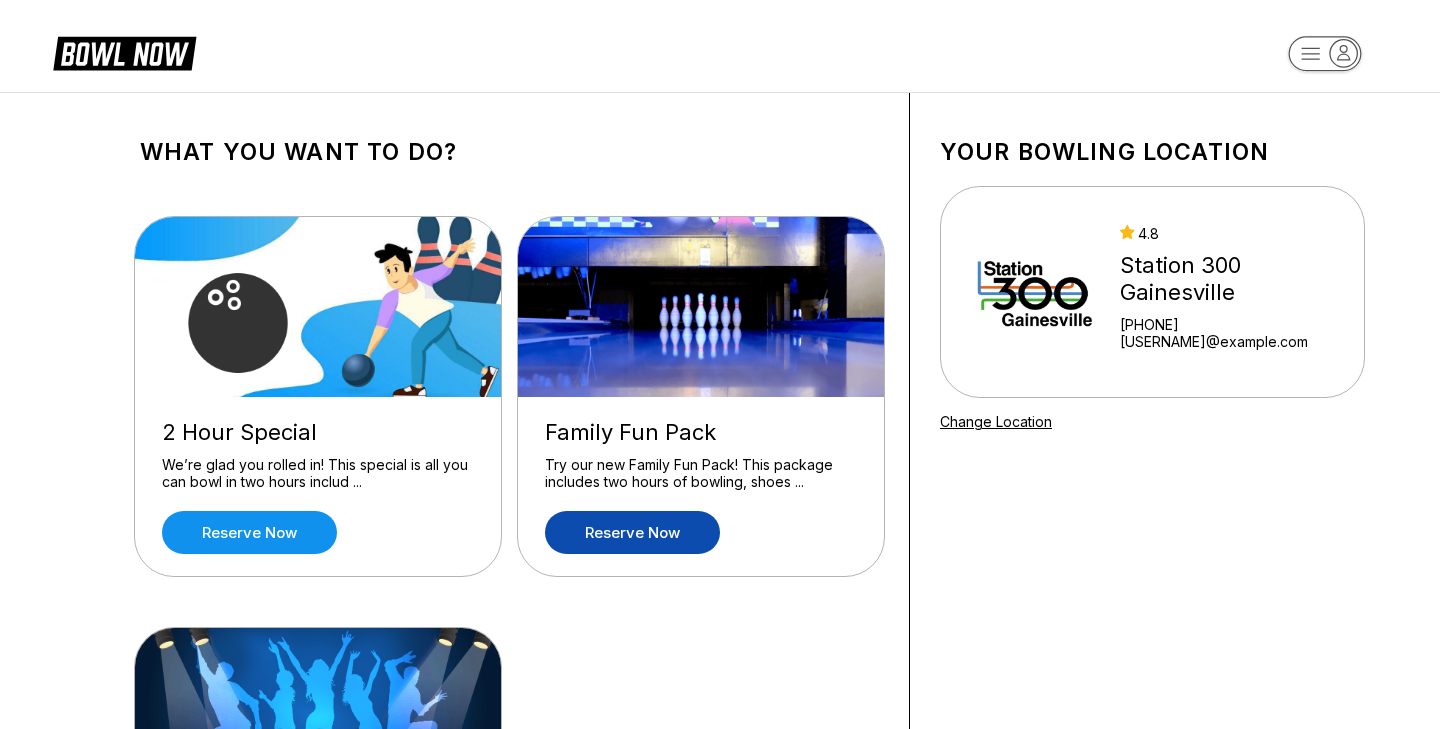 click on "Reserve now" at bounding box center (632, 532) 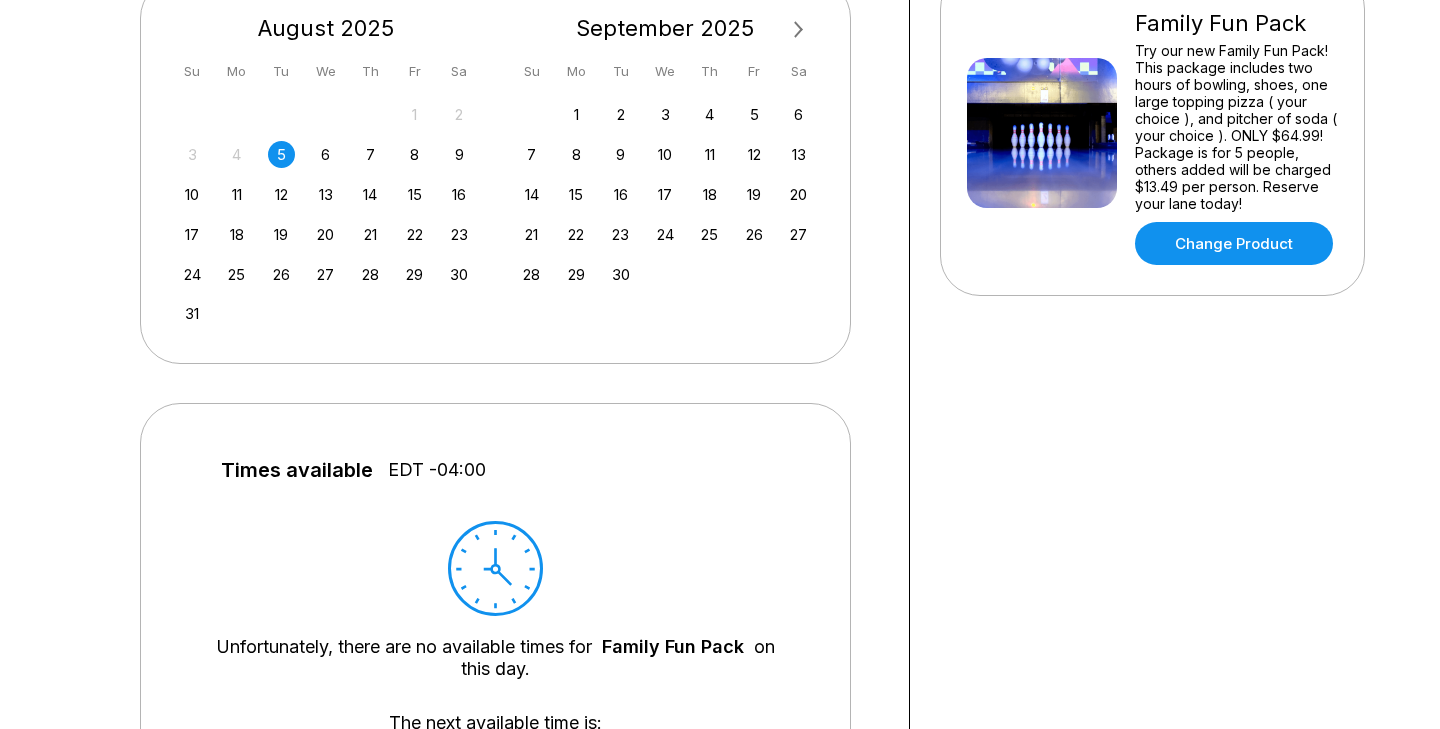 scroll, scrollTop: 479, scrollLeft: 0, axis: vertical 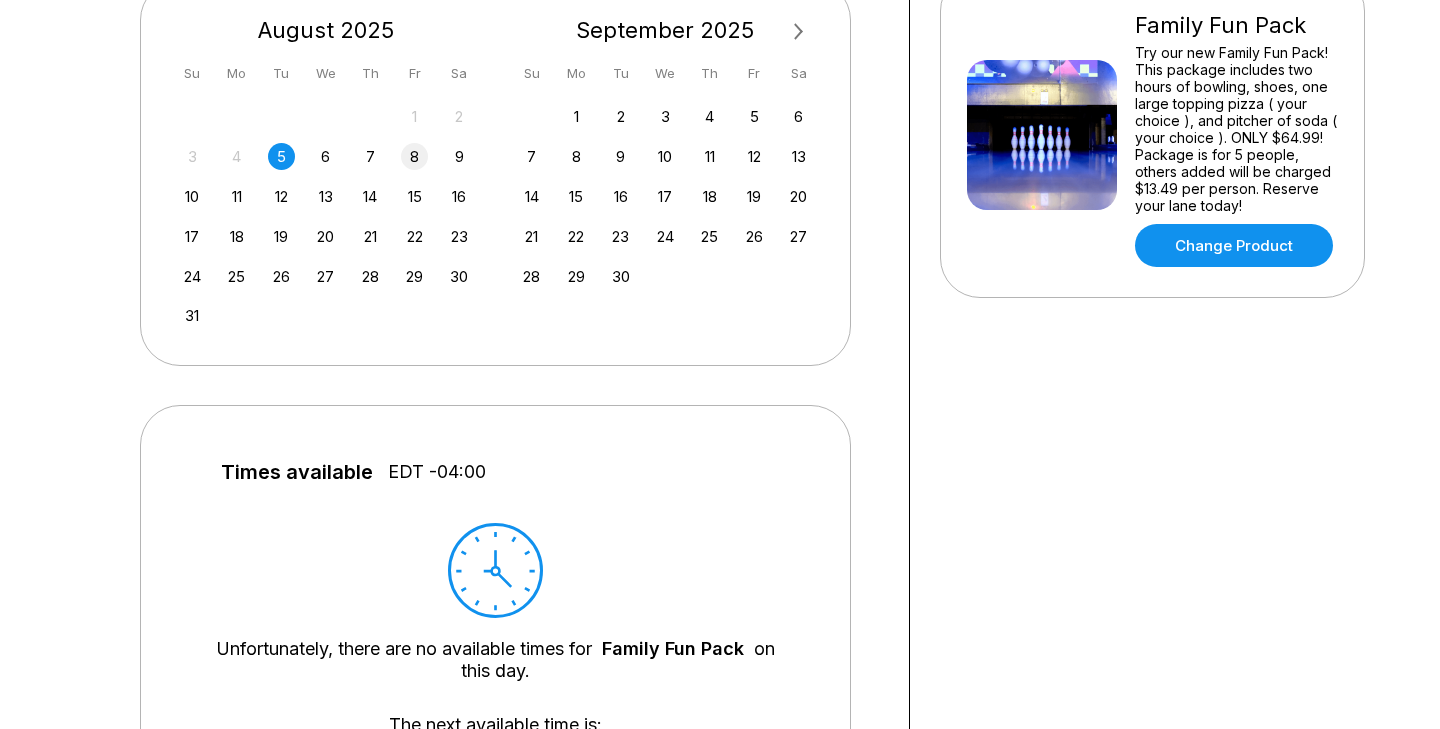 click on "8" at bounding box center (414, 156) 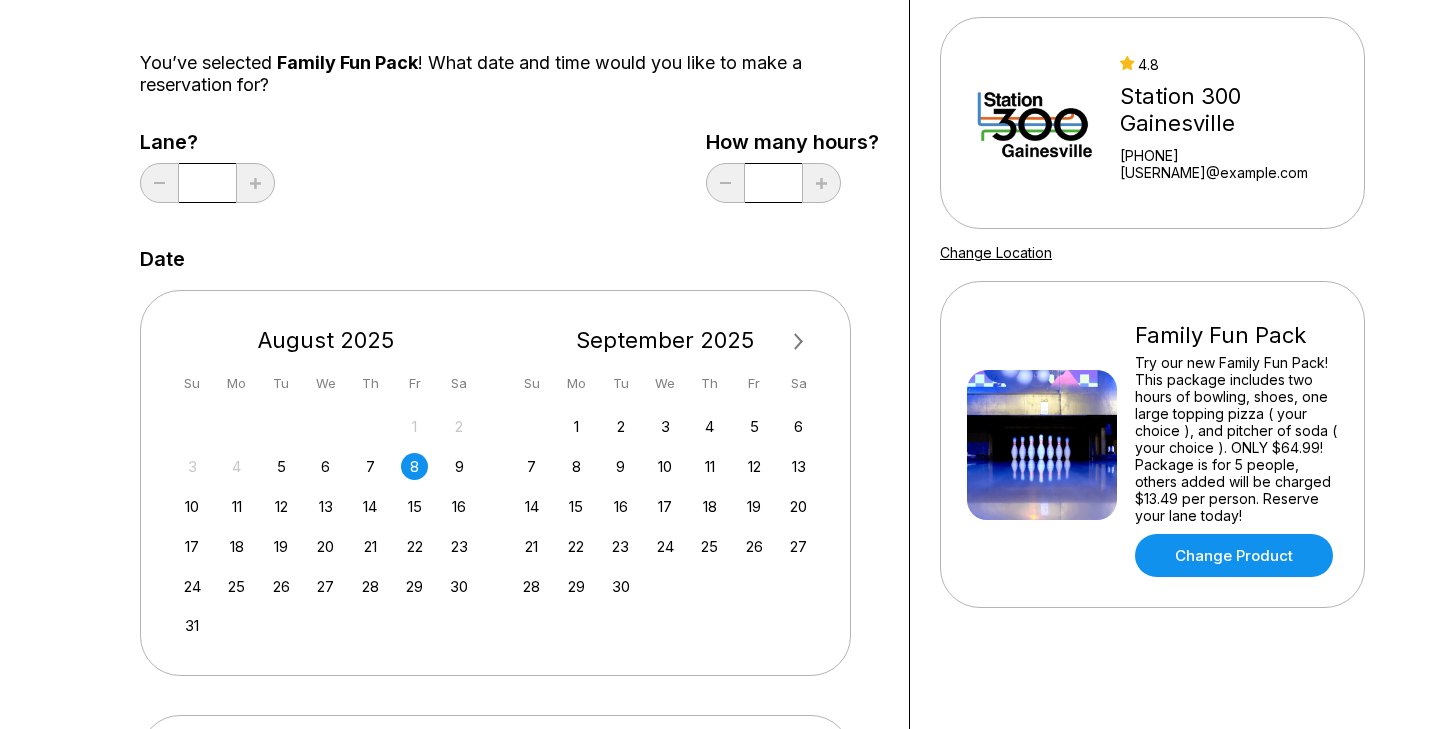scroll, scrollTop: 168, scrollLeft: 0, axis: vertical 